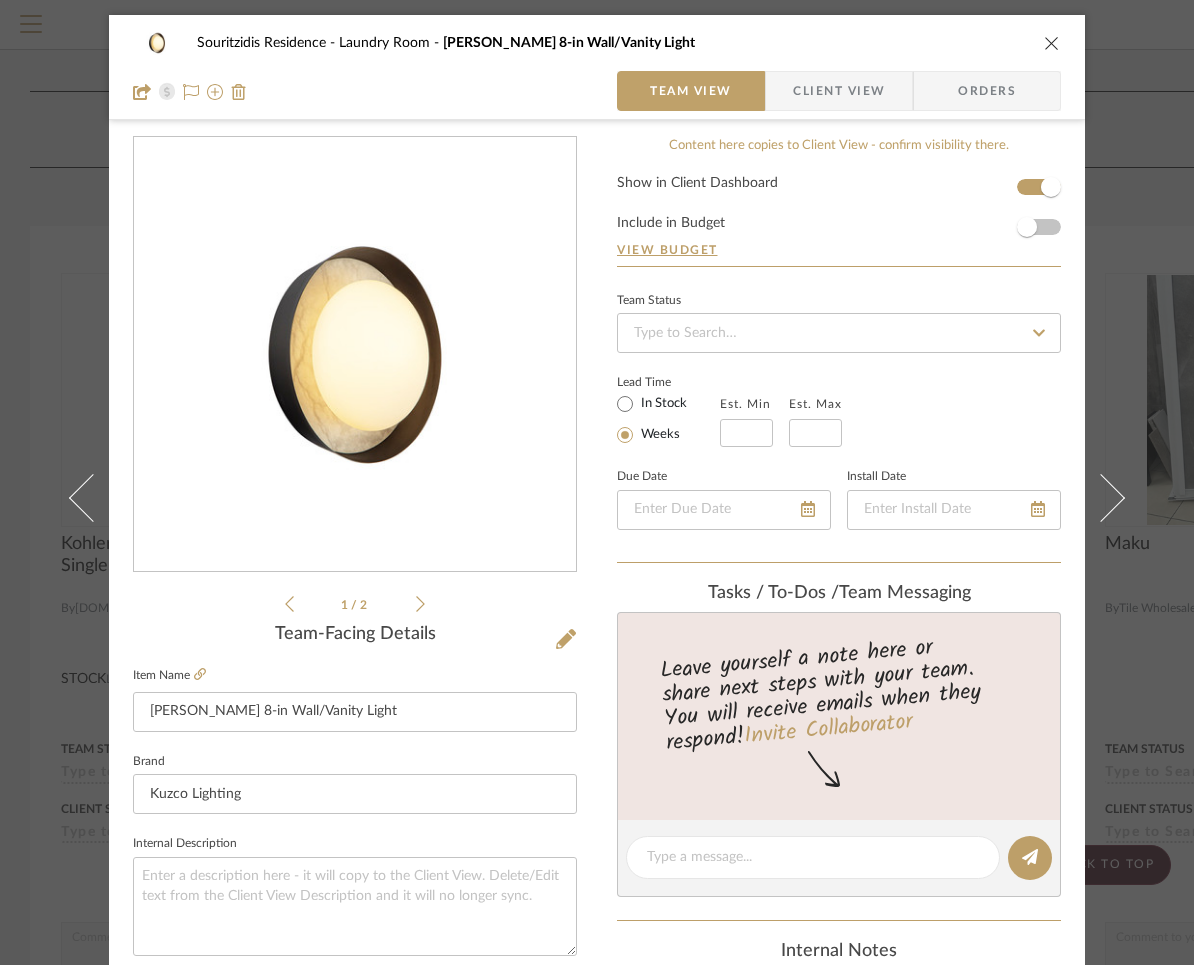 scroll, scrollTop: 0, scrollLeft: 0, axis: both 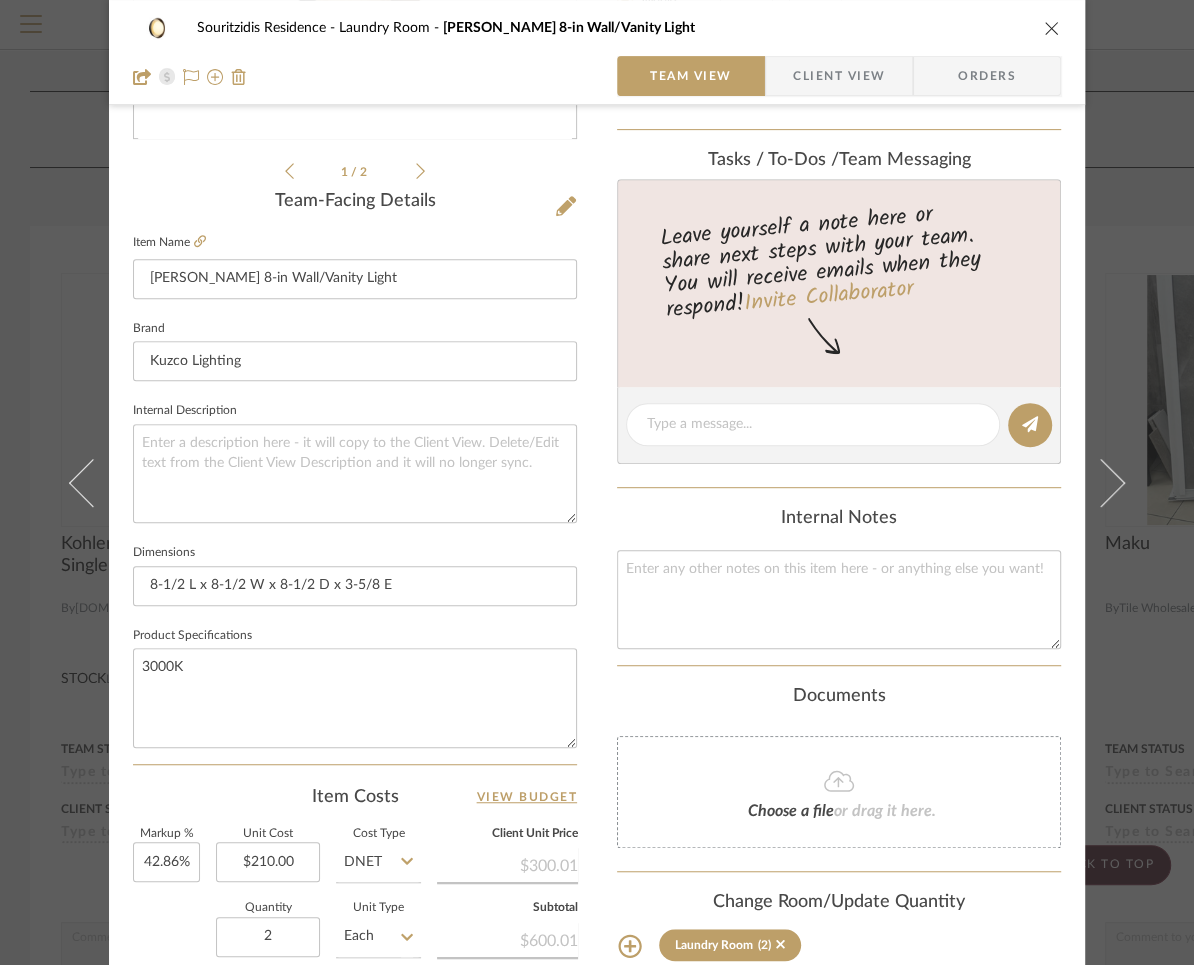 click at bounding box center (1052, 28) 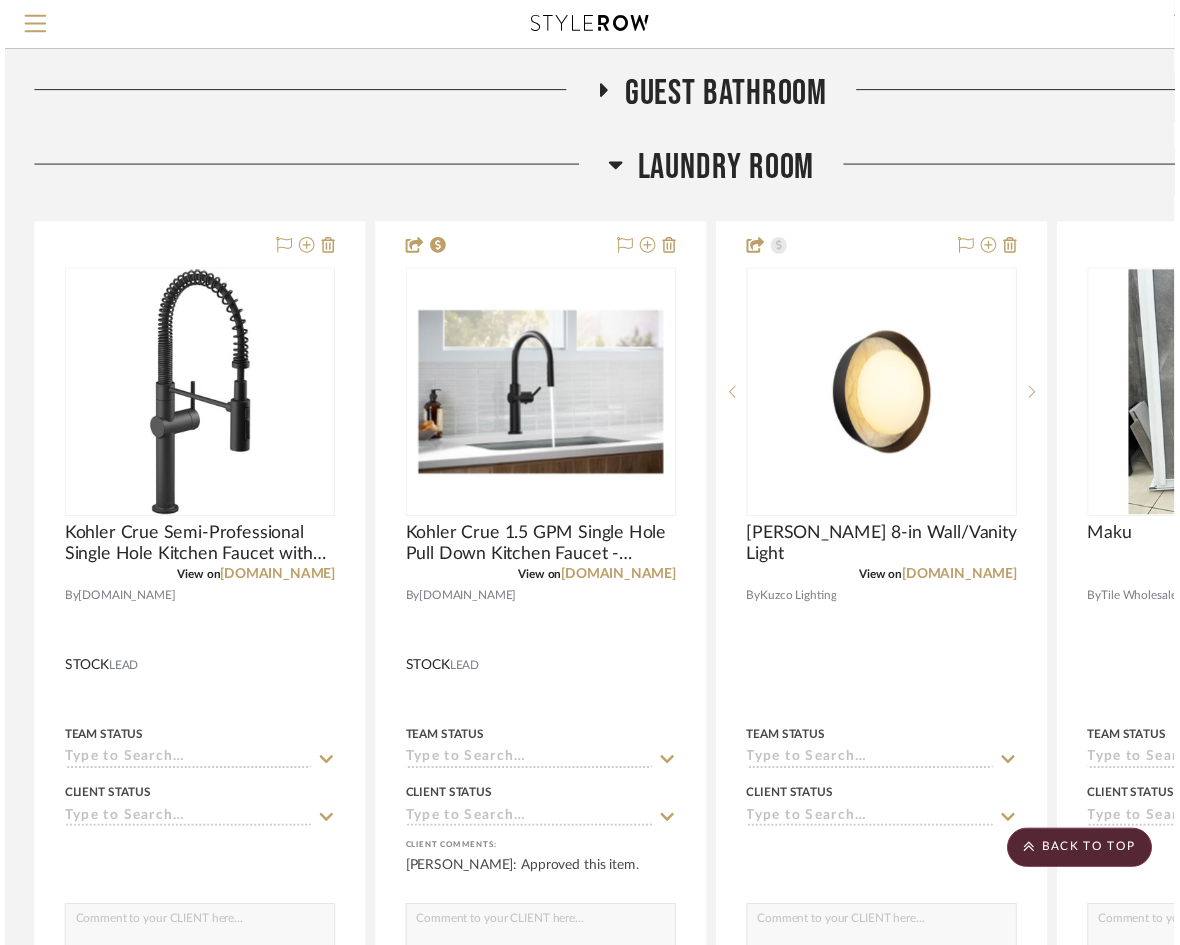 scroll, scrollTop: 869, scrollLeft: 0, axis: vertical 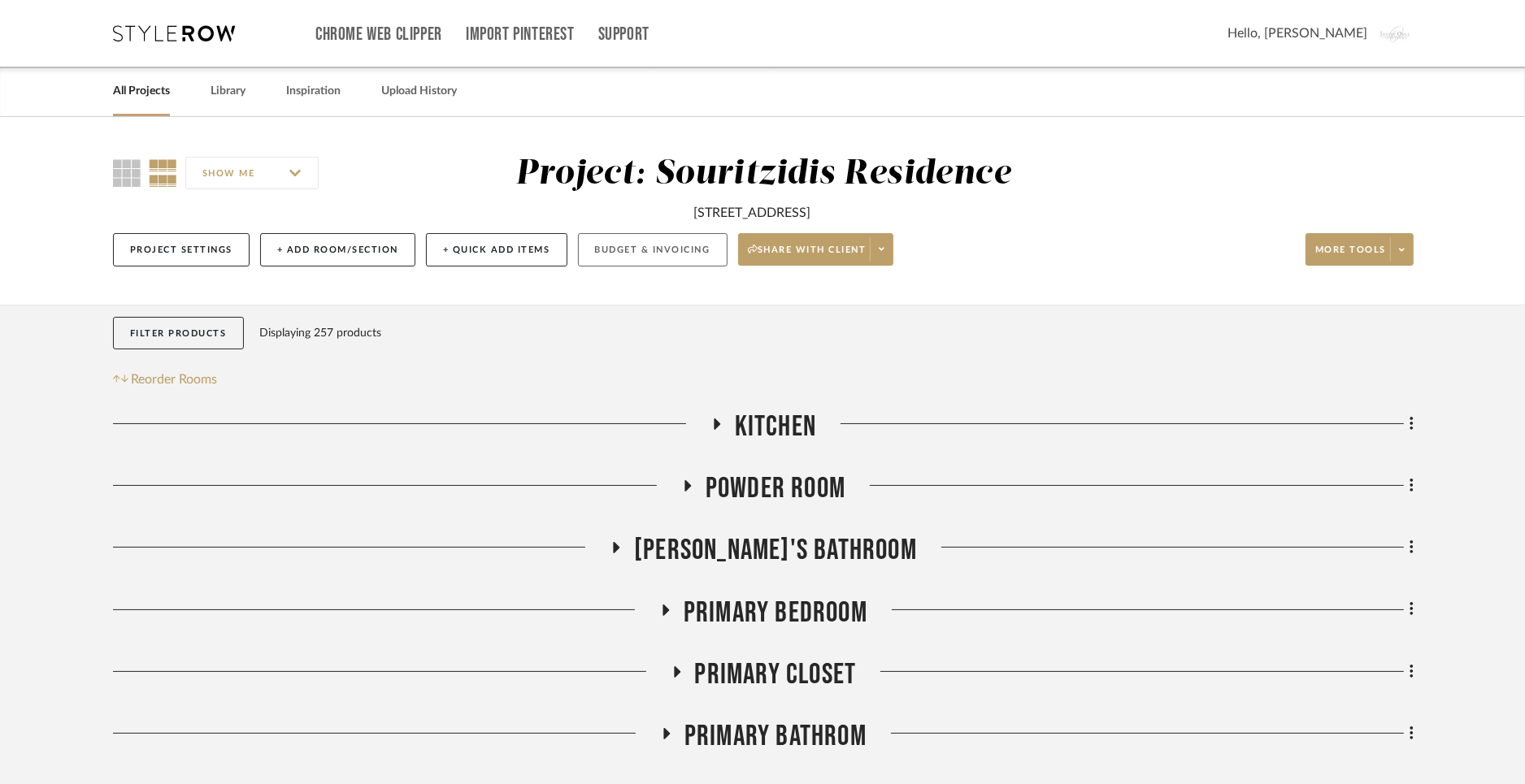 click on "Budget & Invoicing" 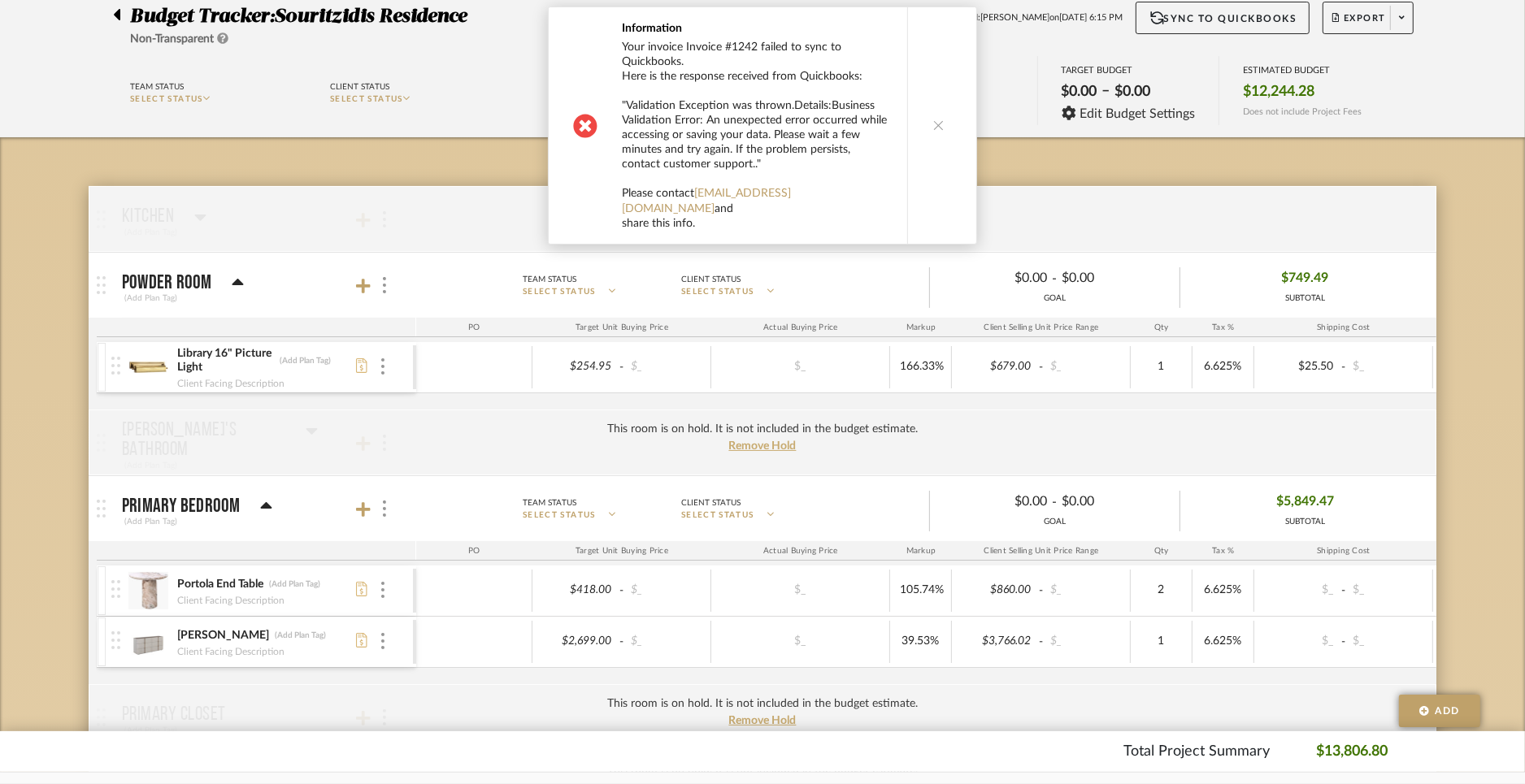 scroll, scrollTop: 180, scrollLeft: 0, axis: vertical 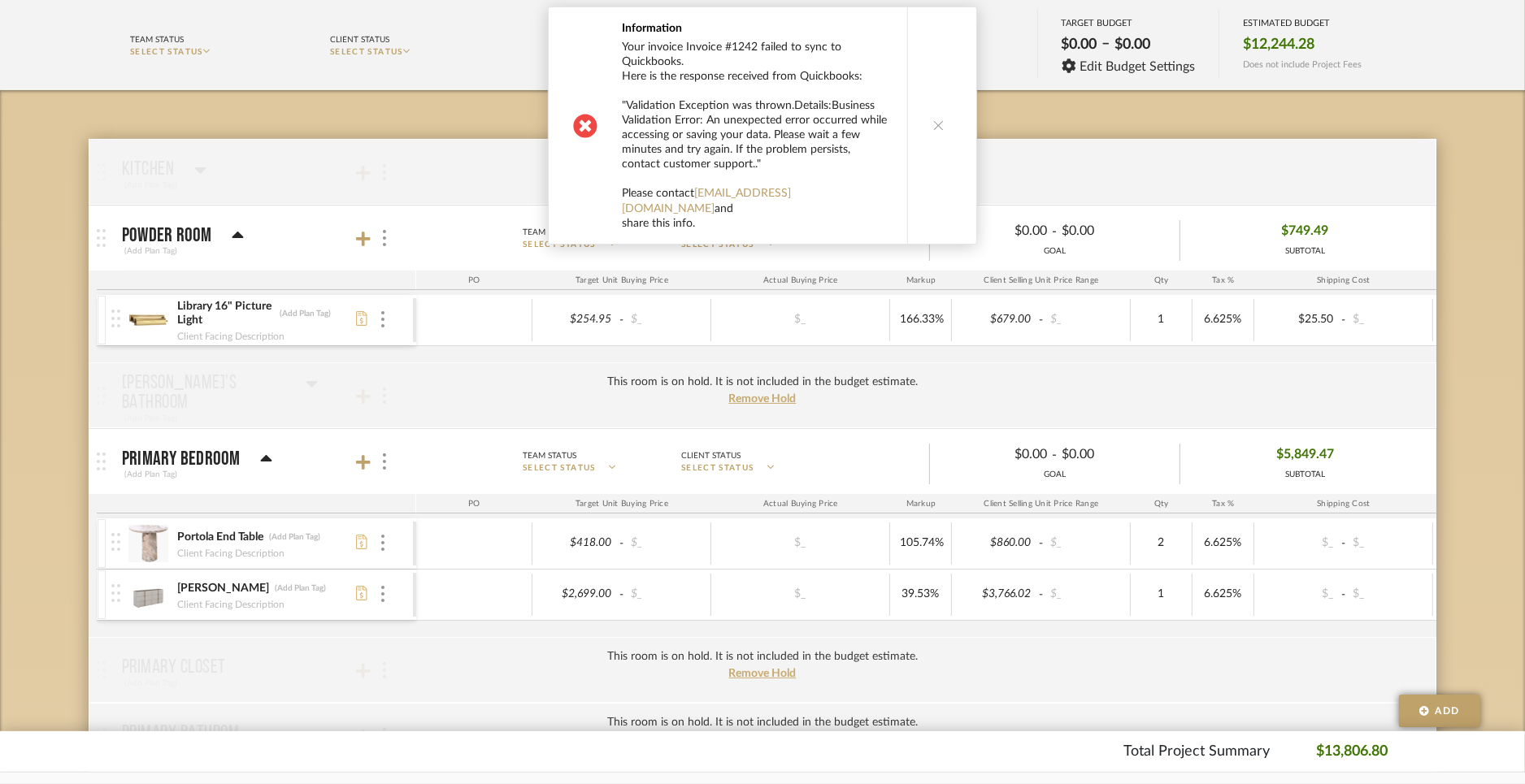 click at bounding box center [939, 125] 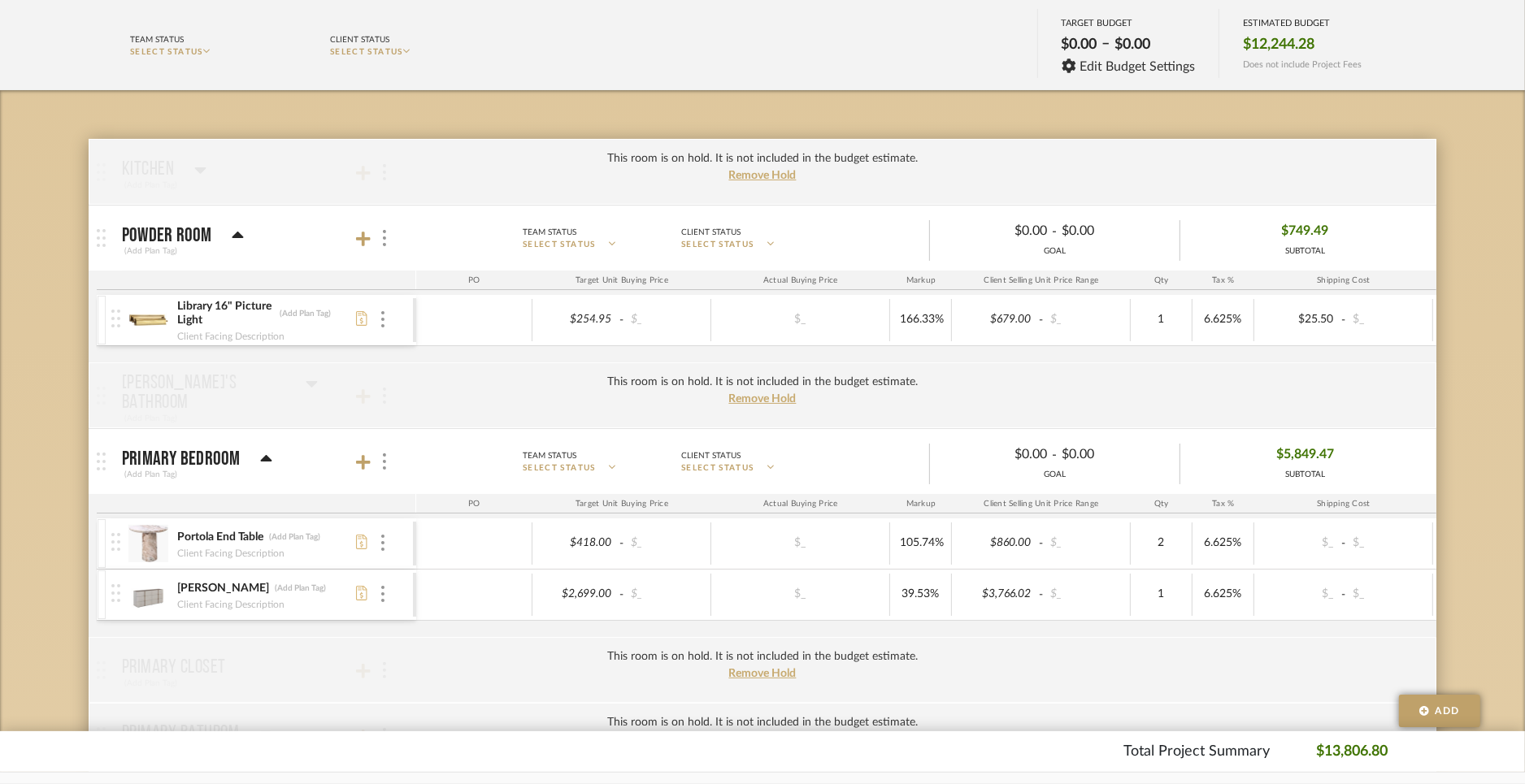 click on "Budget Tracker:  Souritzidis Residence  Non-Transparent  Last Updated:  Justin Odle  on  Jul 9th, 6:15 PM  Sync to QuickBooks   Export  Team Status SELECT STATUS  Client Status SELECT STATUS  TARGET BUDGET  $0.00   –   $0.00  Edit Budget Settings ESTIMATED BUDGET  $12,244.28  Does not include Project Fees This room is on hold. It is not included in the budget estimate. Remove Hold  Kitchen   (Add Plan Tag)  Team Status SELECT STATUS  Client Status SELECT STATUS   $0.00  -  $0.00  GOAL $0.00 SUBTOTAL  PO  Target Unit Buying Price Actual Buying Price Markup Client Selling Unit Price Range Qty Tax % Shipping Cost Ship. Markup % Shipping Misc.  Client Extended Price   Powder Room   (Add Plan Tag)  Team Status SELECT STATUS  Client Status SELECT STATUS   $0.00  -  $0.00  GOAL $749.49 SUBTOTAL  PO  Target Unit Buying Price Actual Buying Price Markup Client Selling Unit Price Range Qty Tax % Shipping Cost Ship. Markup % Shipping Misc.  Client Extended Price   Library 16" Picture Light   (Add Plan Tag)" 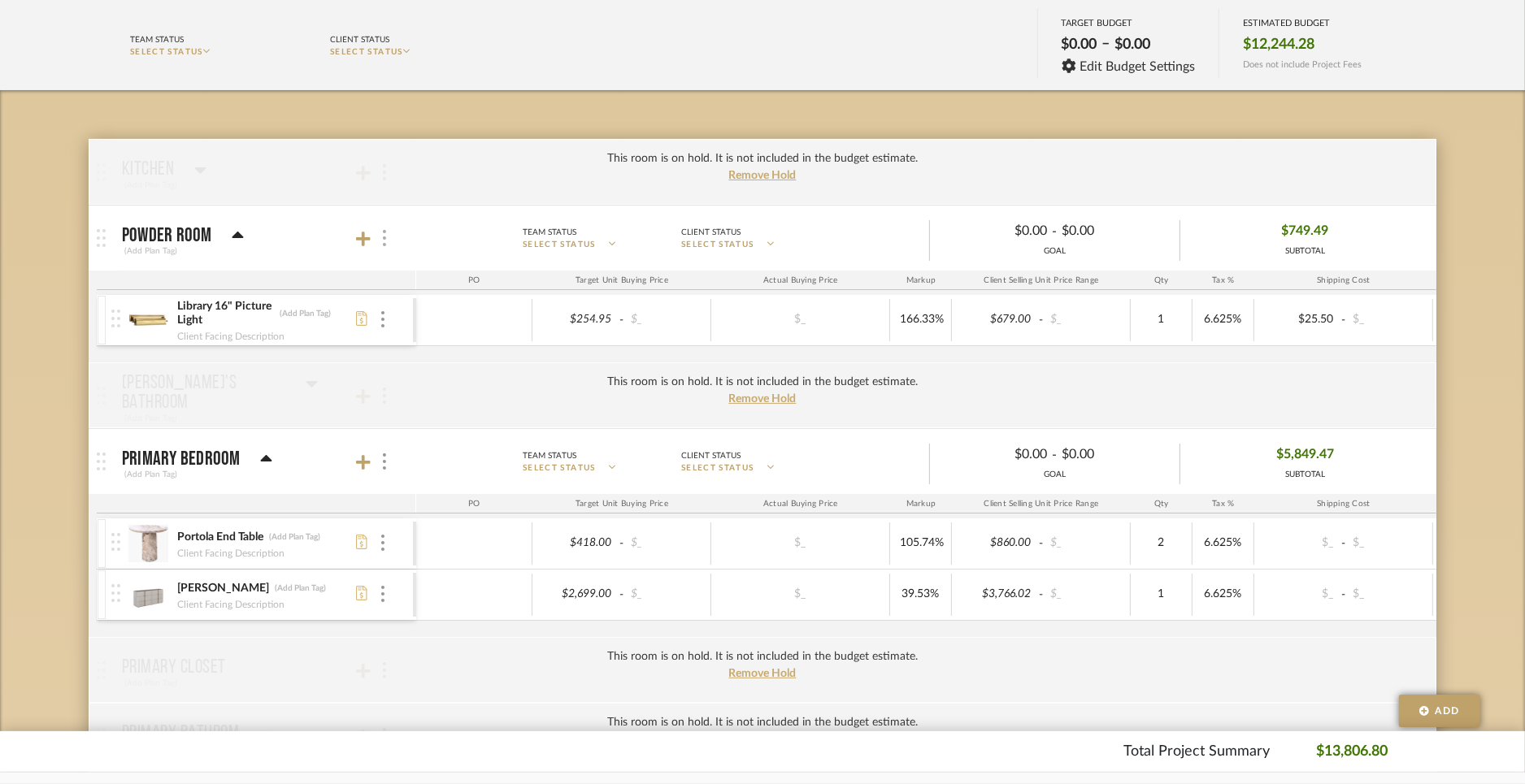 click 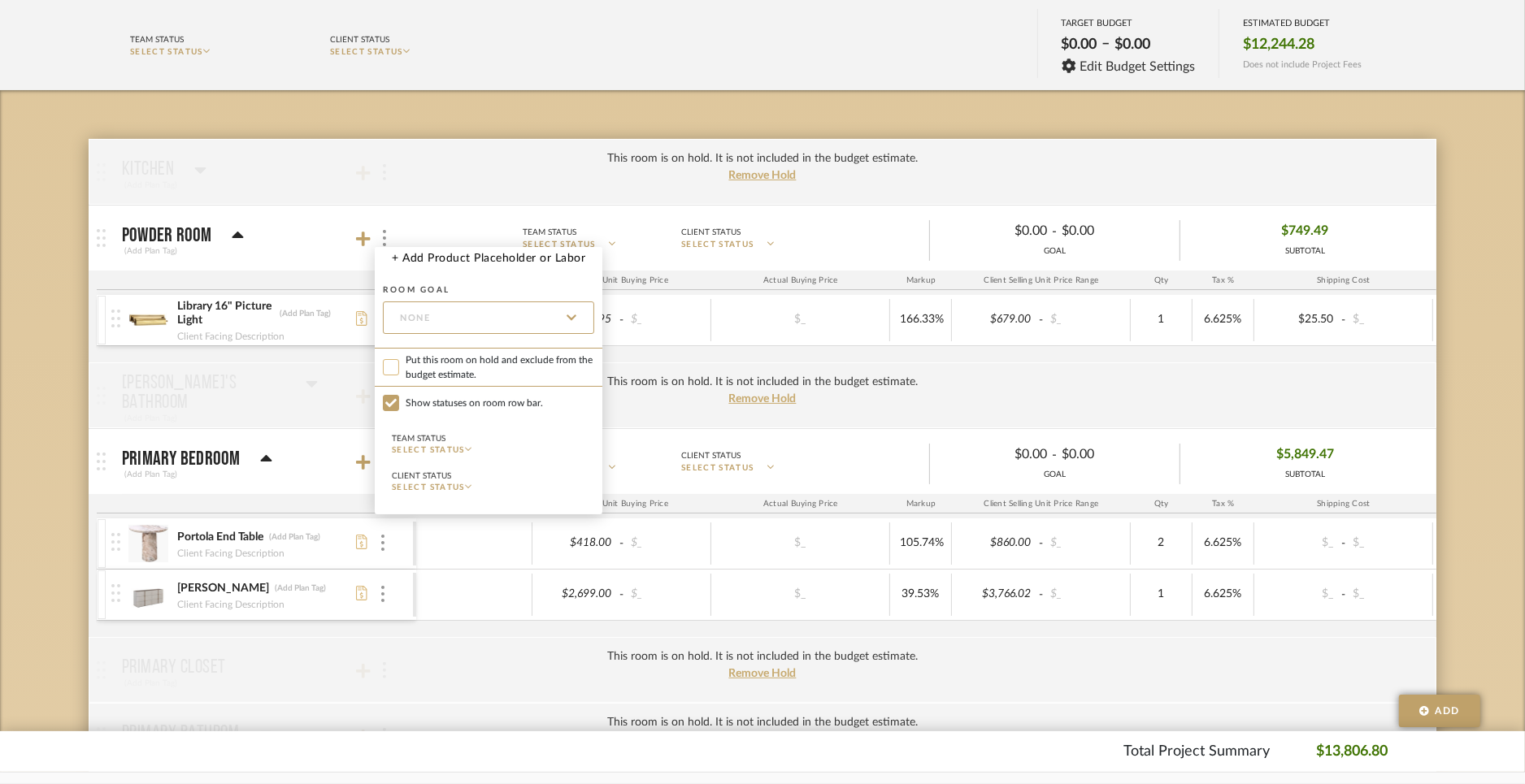 click on "Put this room on hold and exclude from the budget estimate." at bounding box center (391, 367) 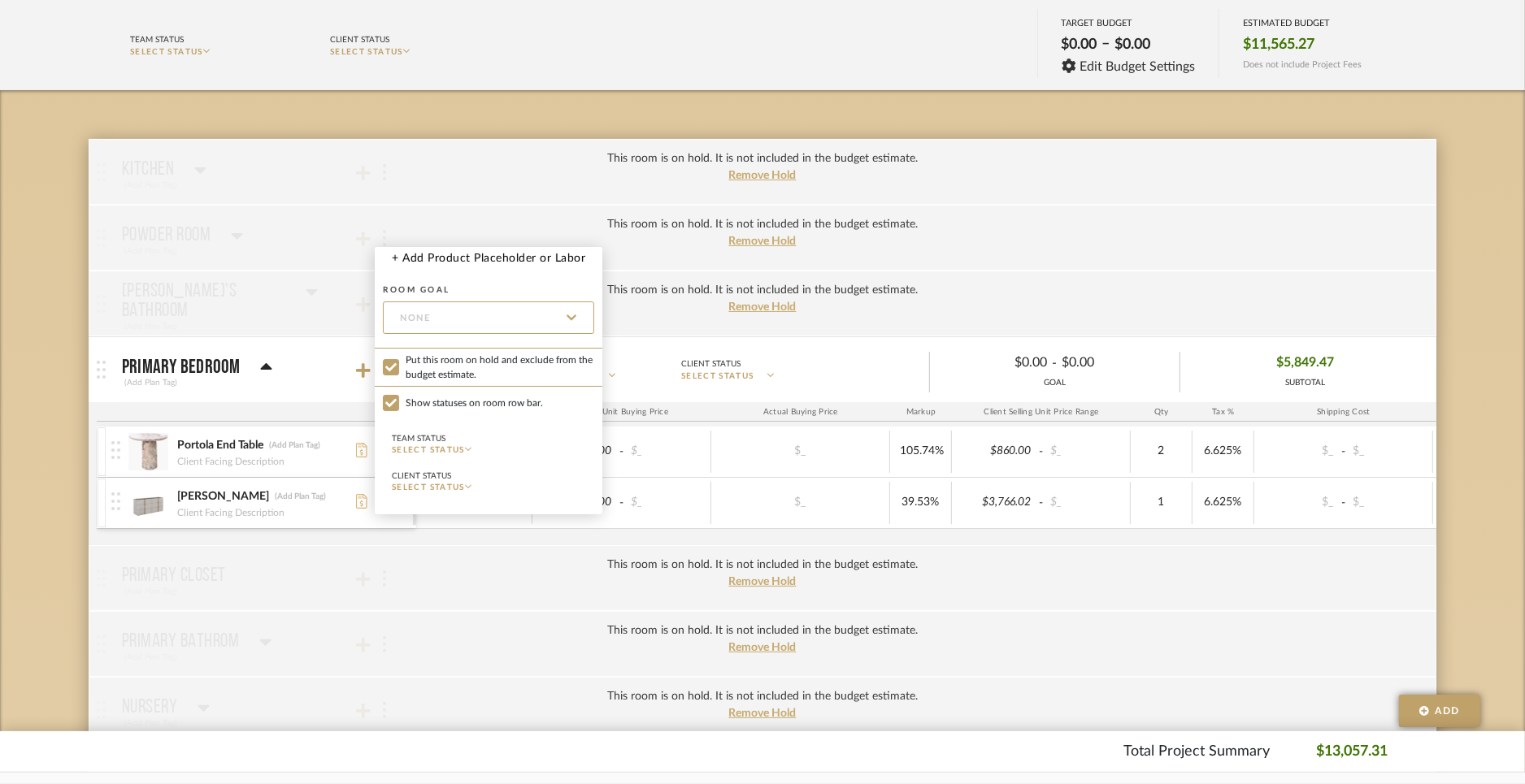 click at bounding box center [762, 392] 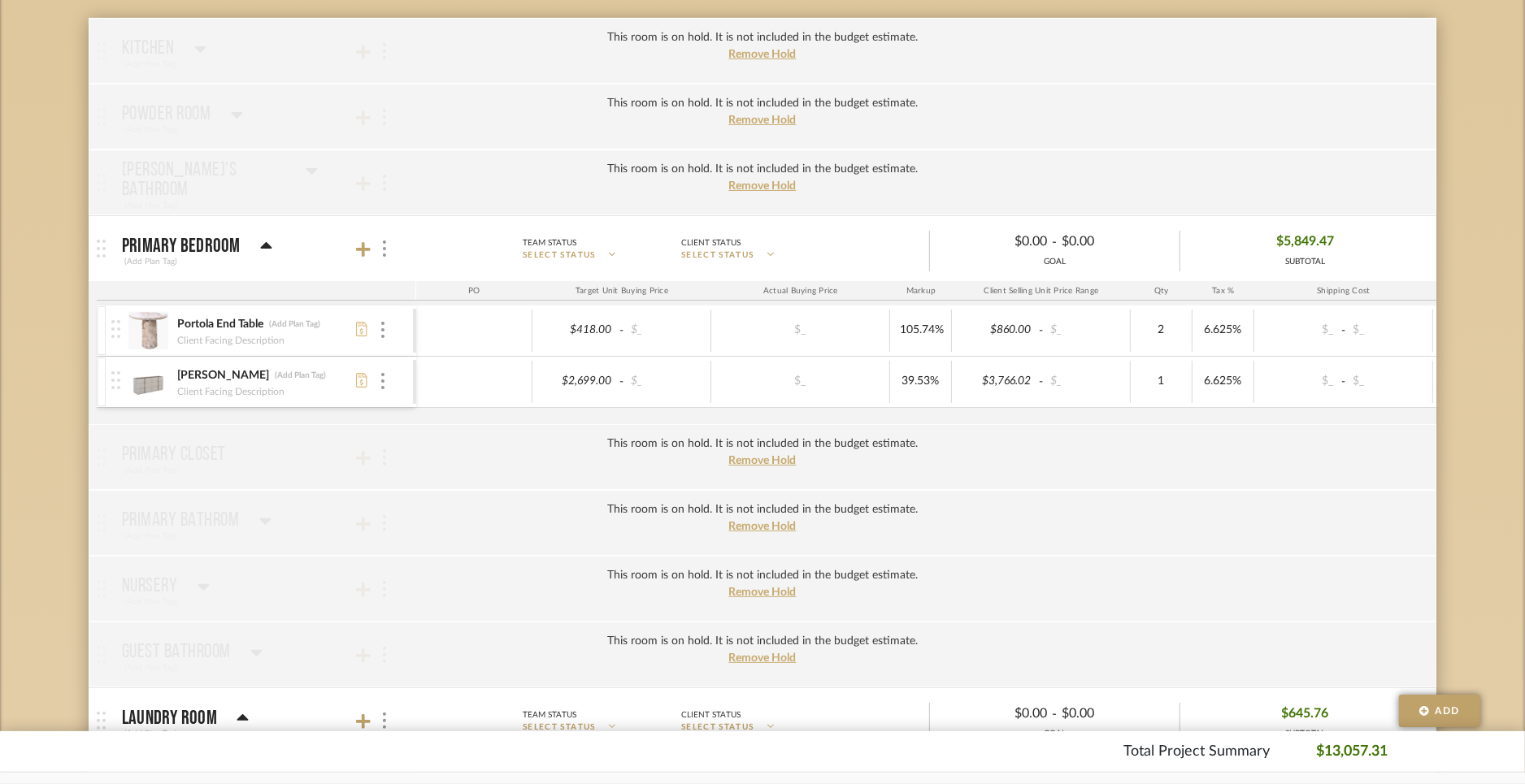 scroll, scrollTop: 674, scrollLeft: 0, axis: vertical 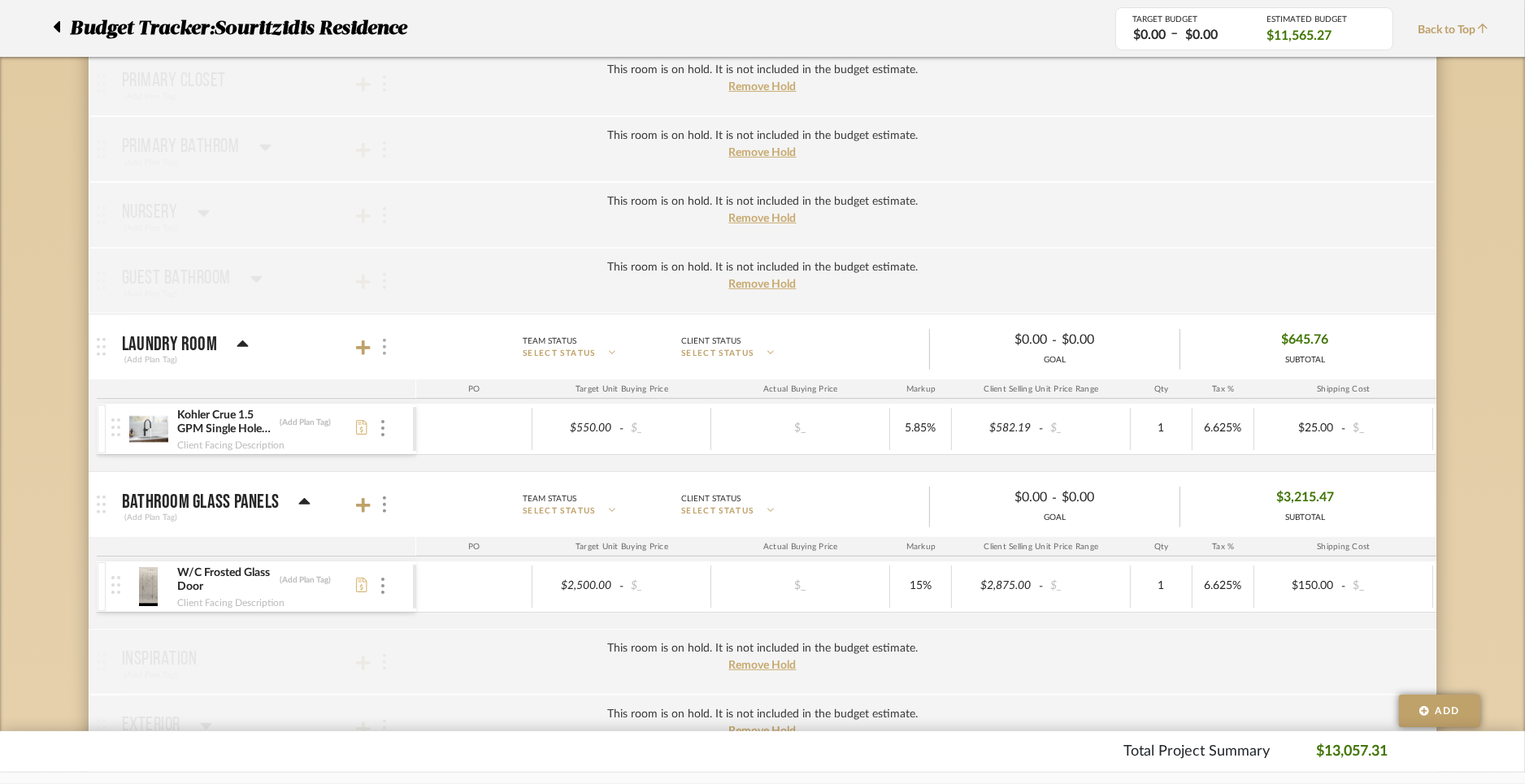 click 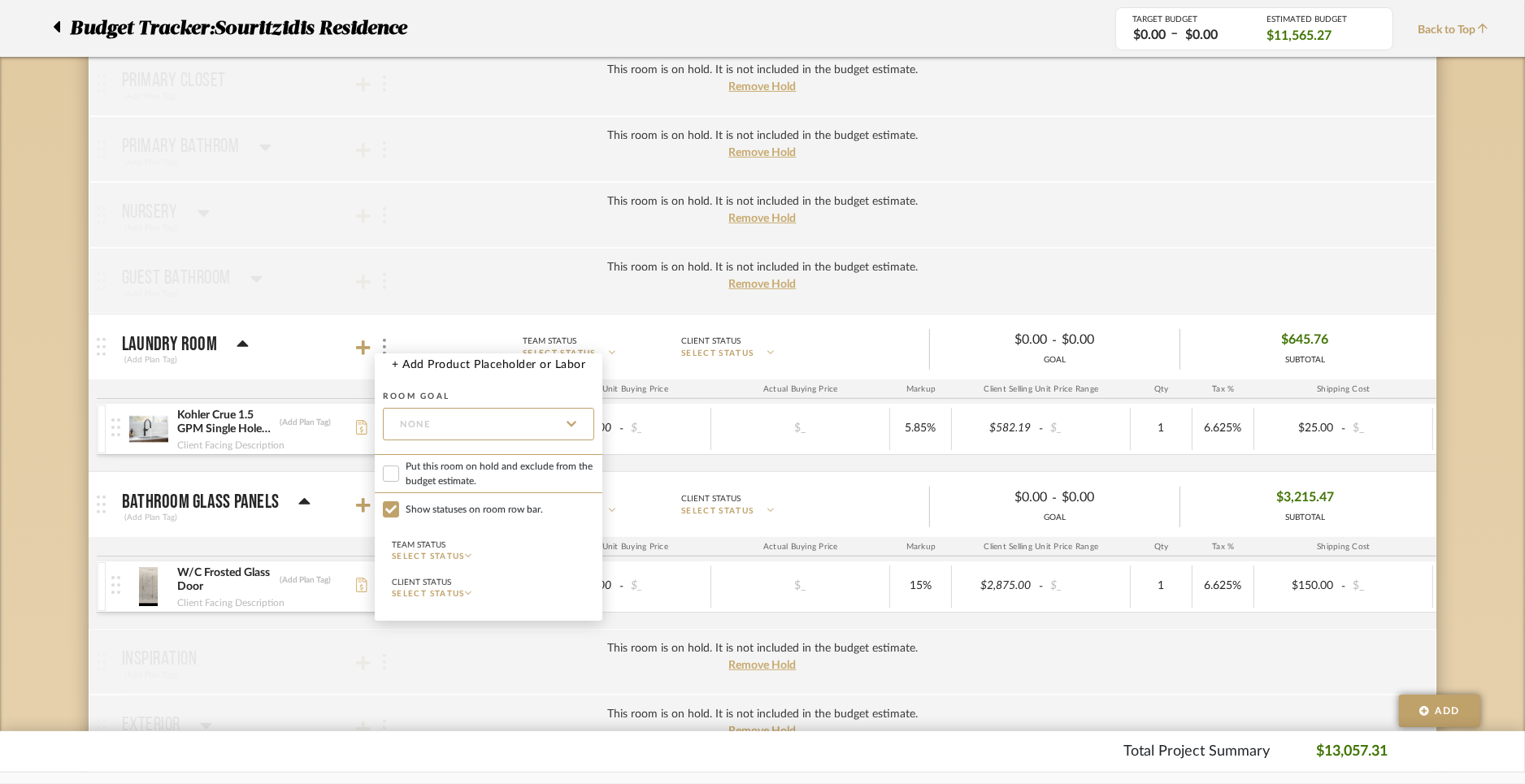 click at bounding box center [762, 392] 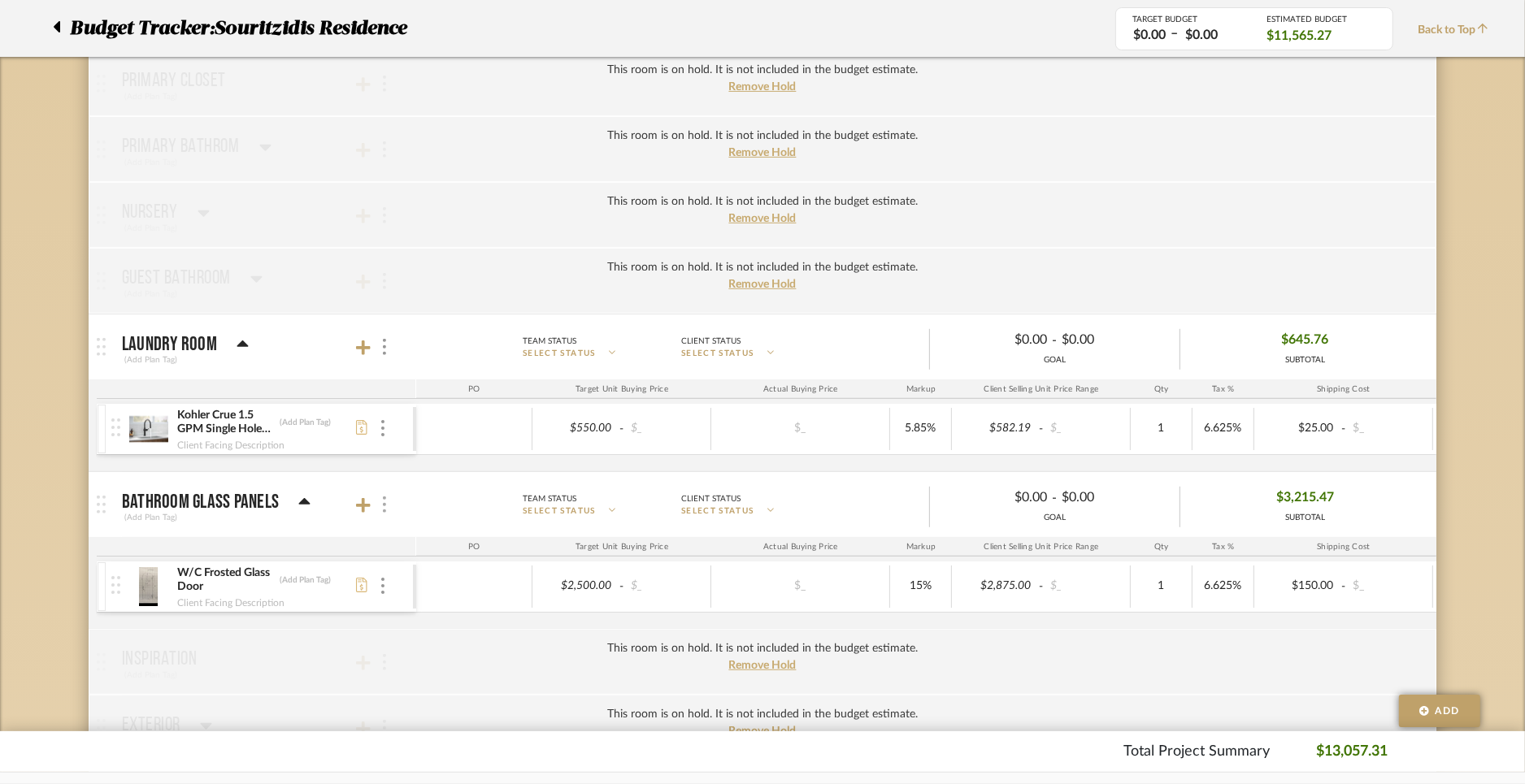 click 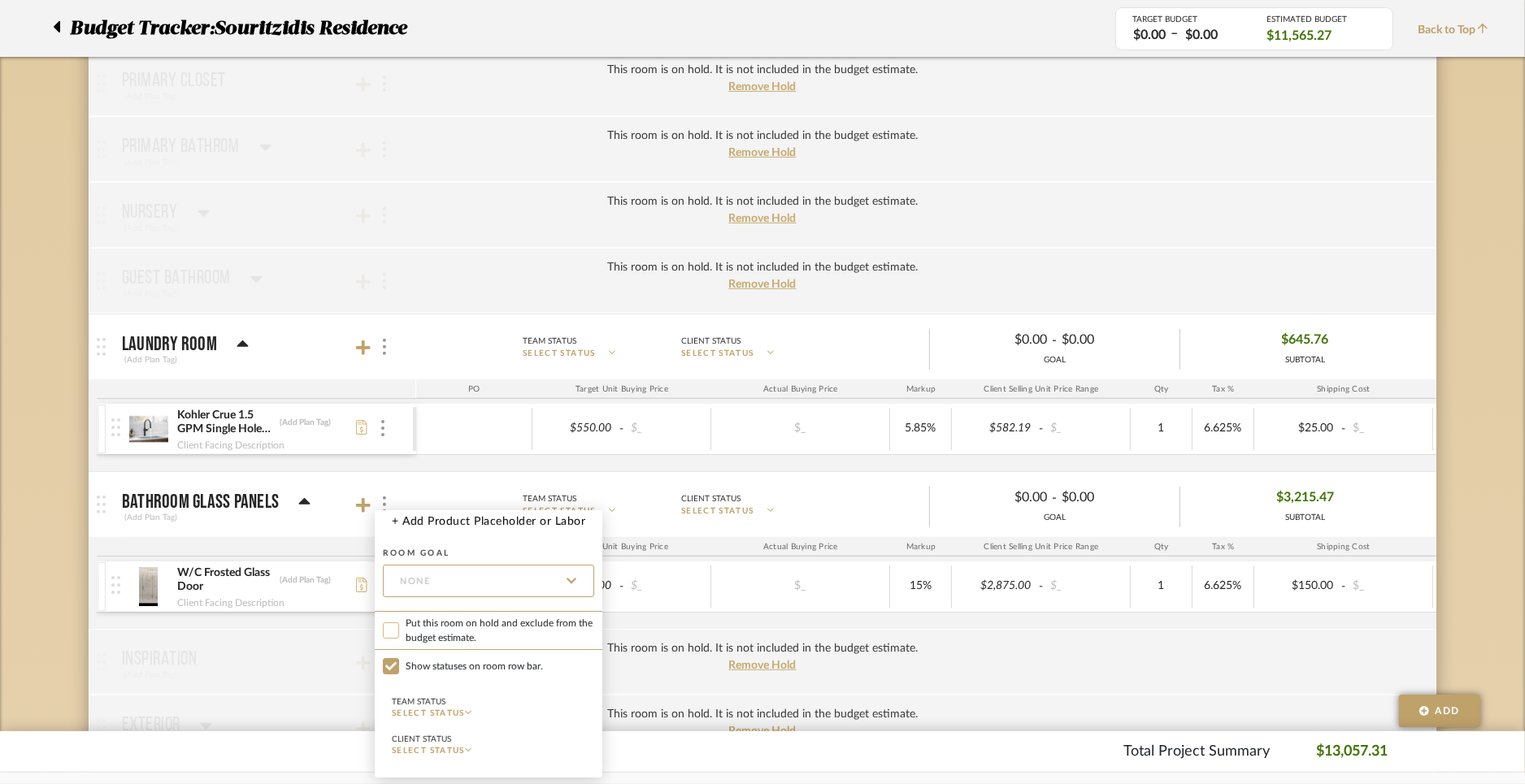 click on "Put this room on hold and exclude from the budget estimate." at bounding box center (391, 630) 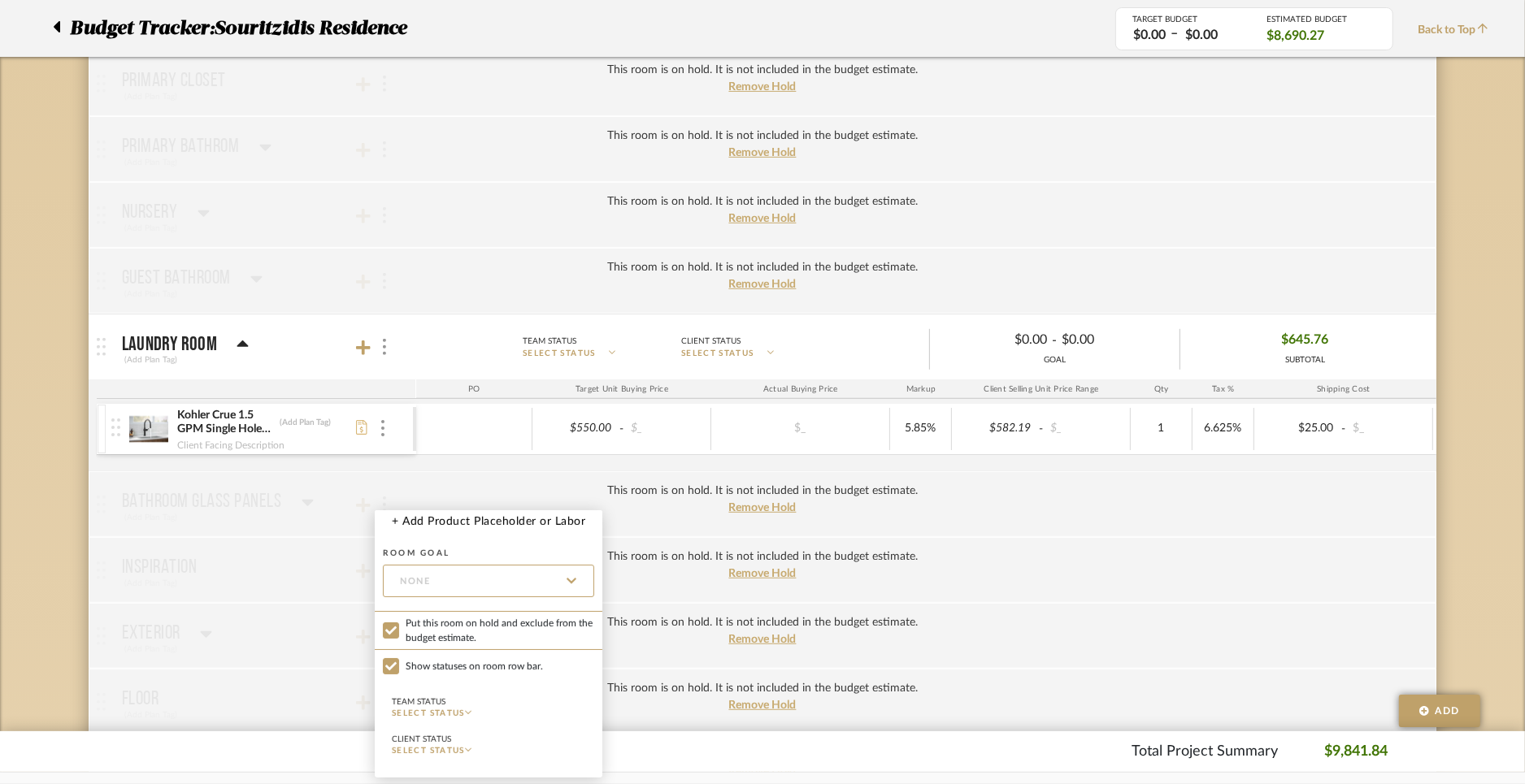 click at bounding box center (762, 392) 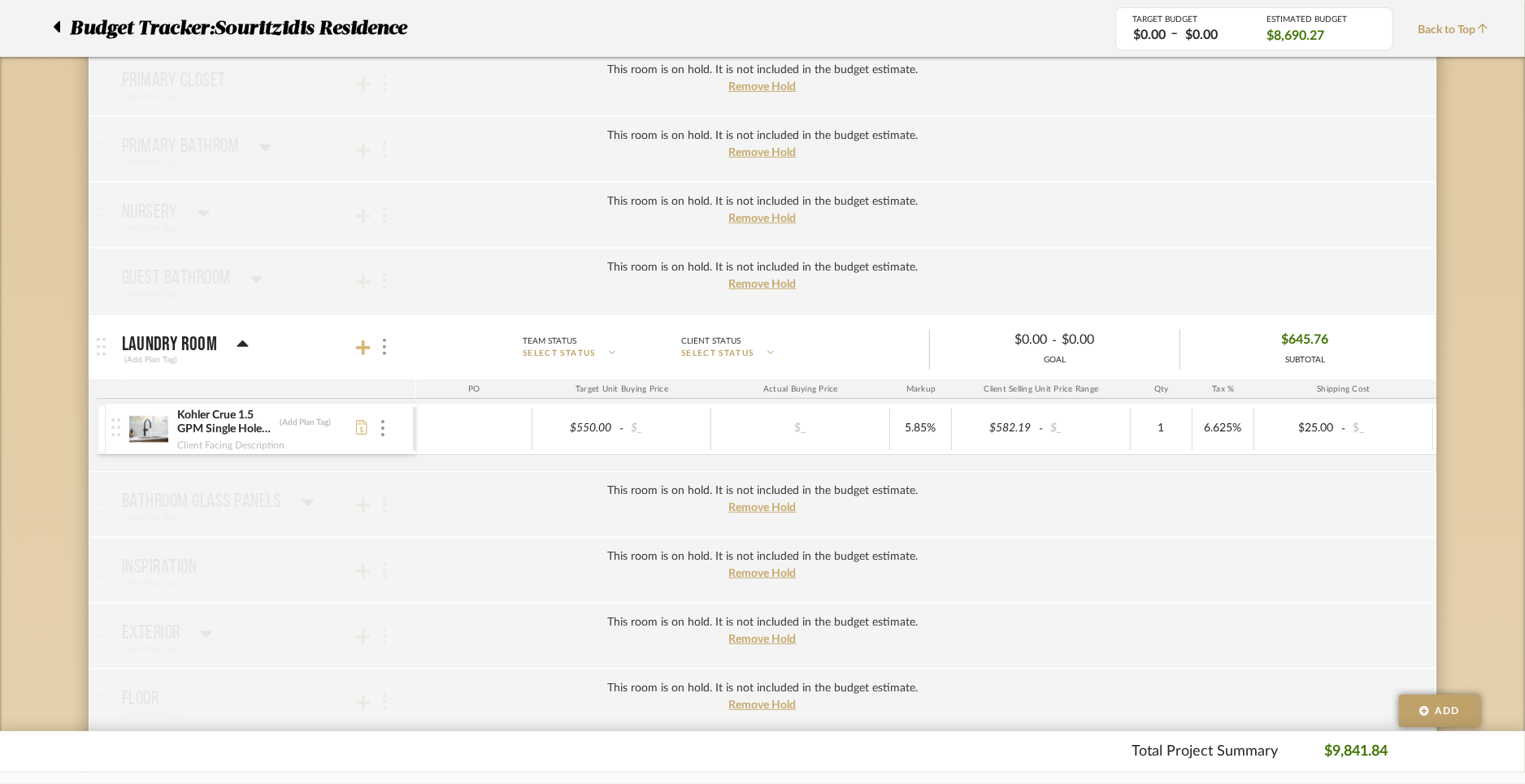 click 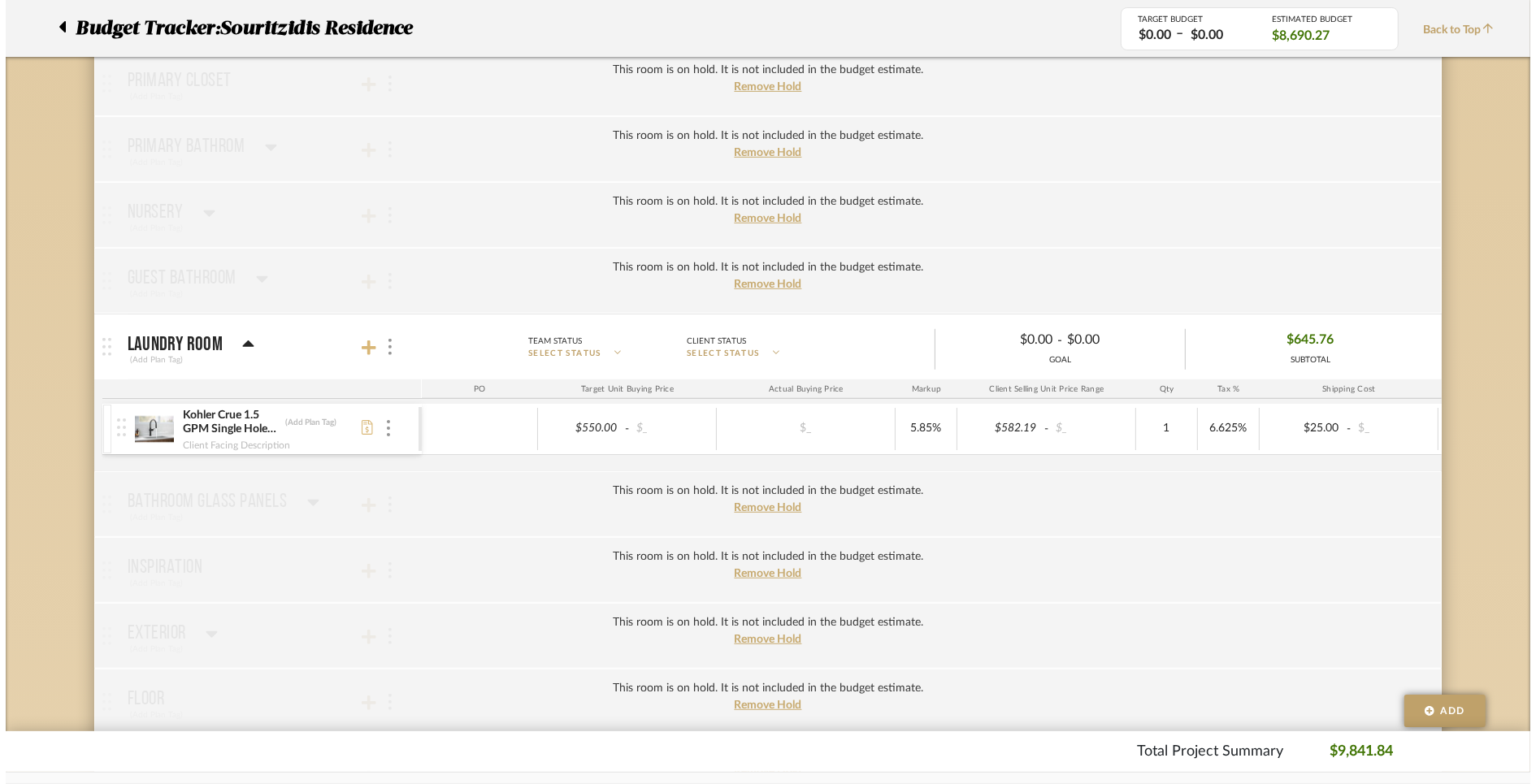 scroll, scrollTop: 0, scrollLeft: 0, axis: both 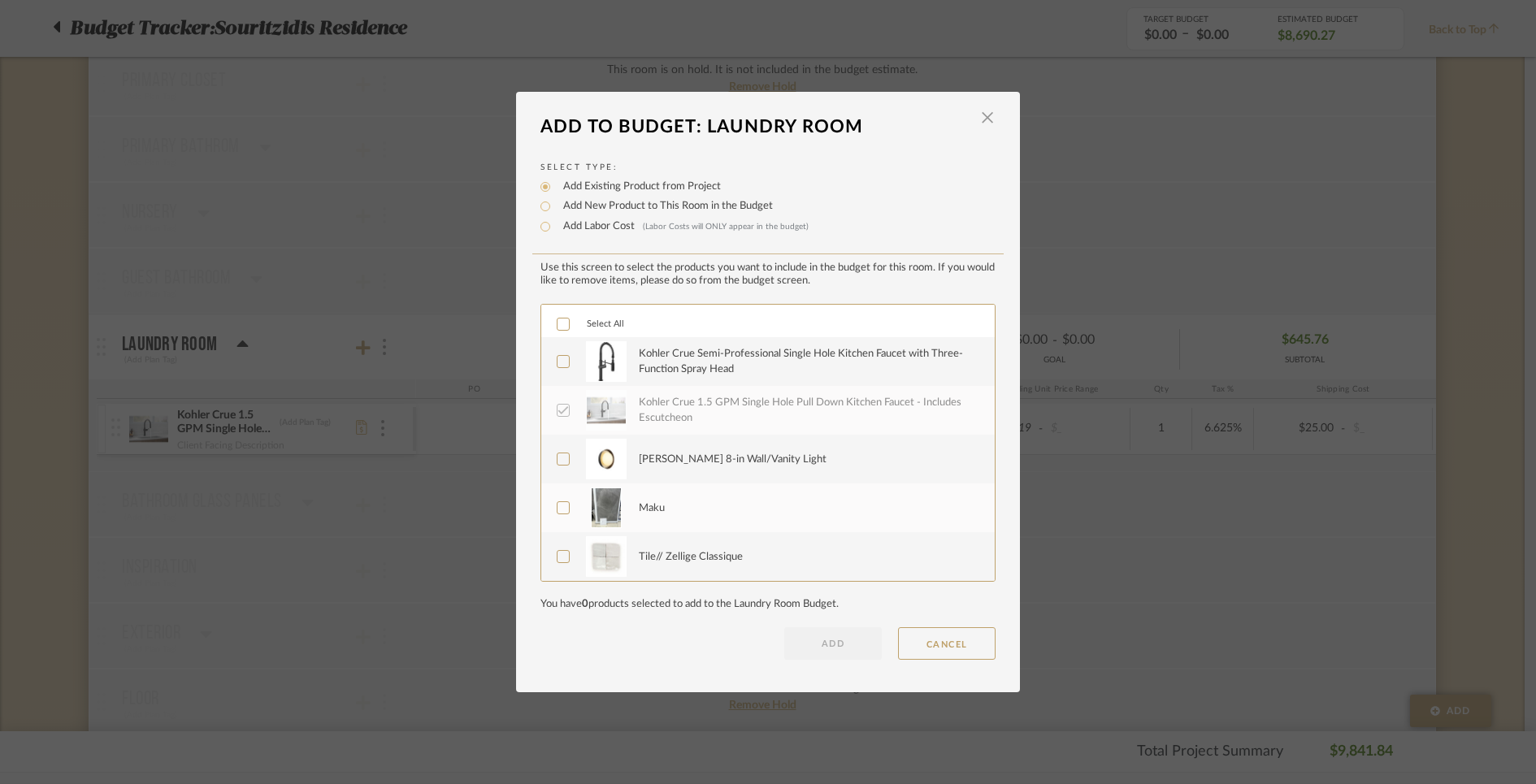 click 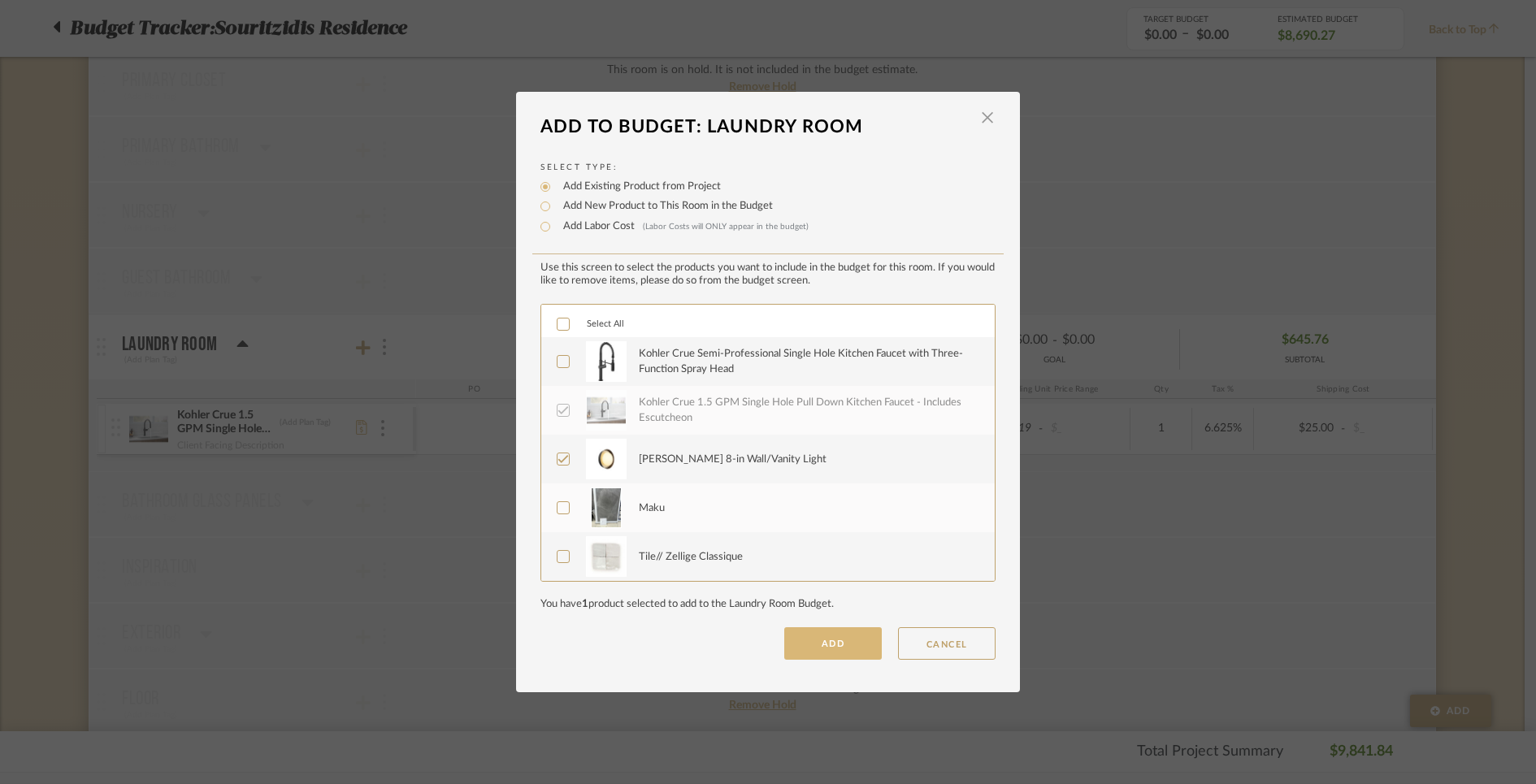 click on "ADD" at bounding box center (833, 643) 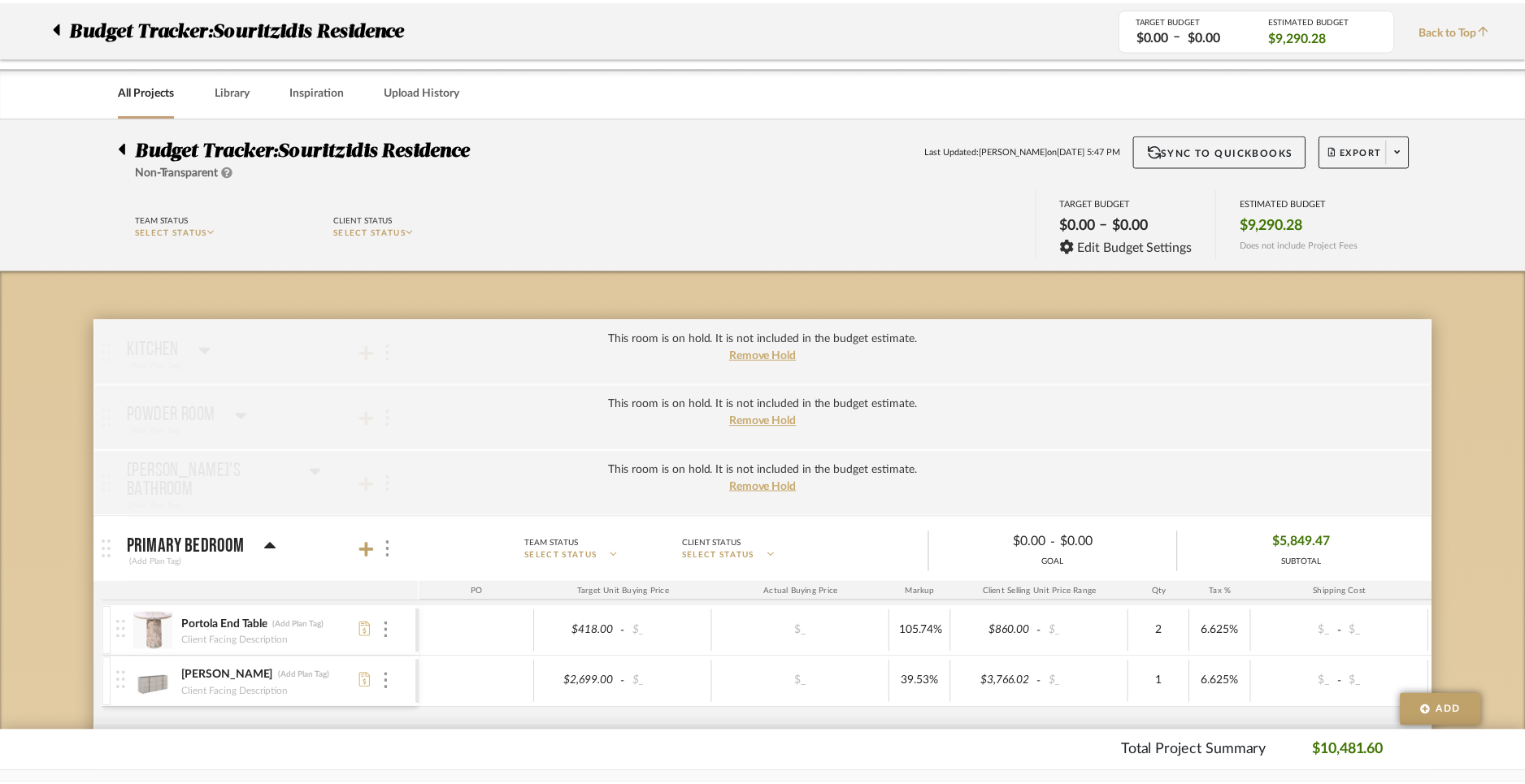 scroll, scrollTop: 674, scrollLeft: 0, axis: vertical 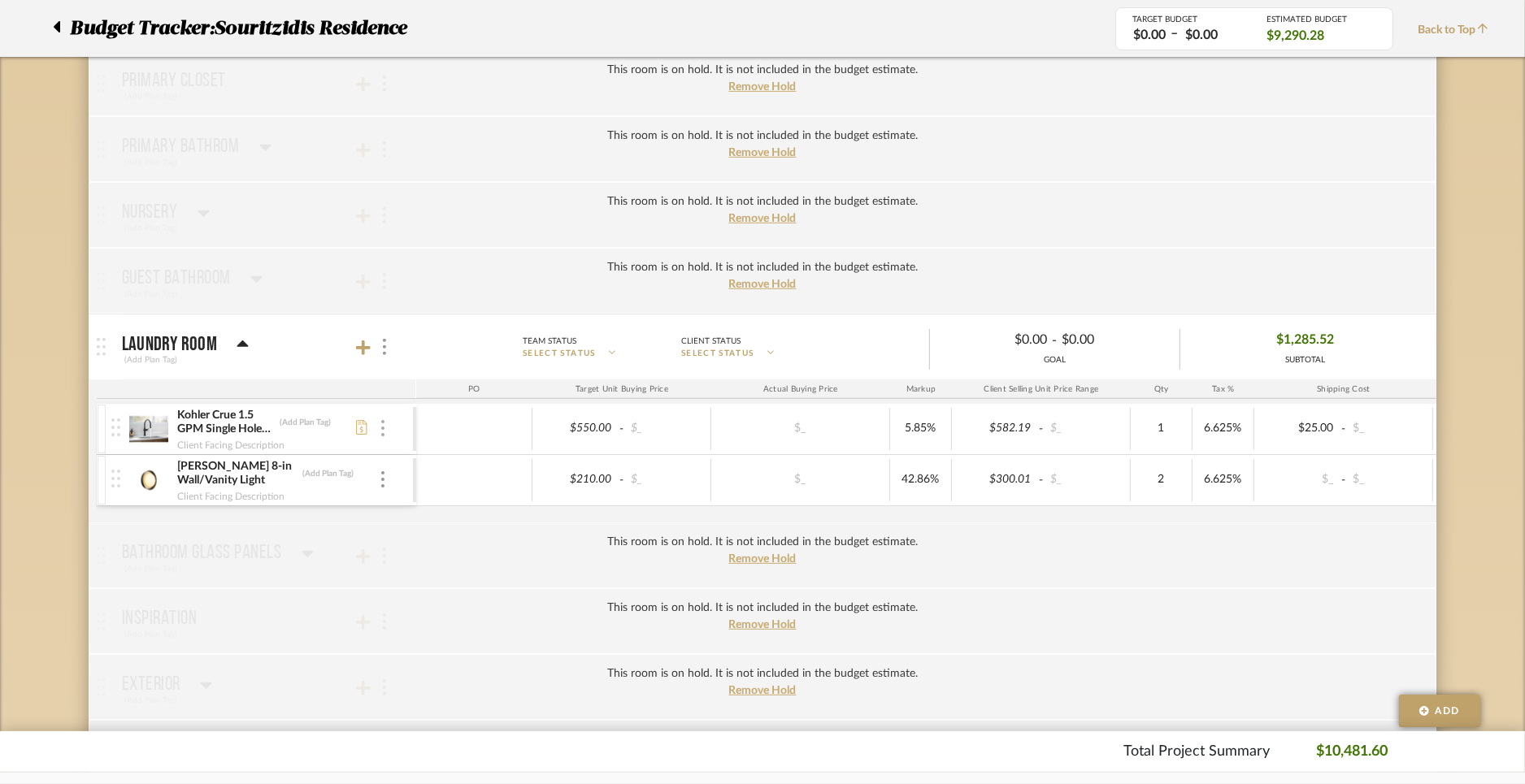 click at bounding box center (383, 428) 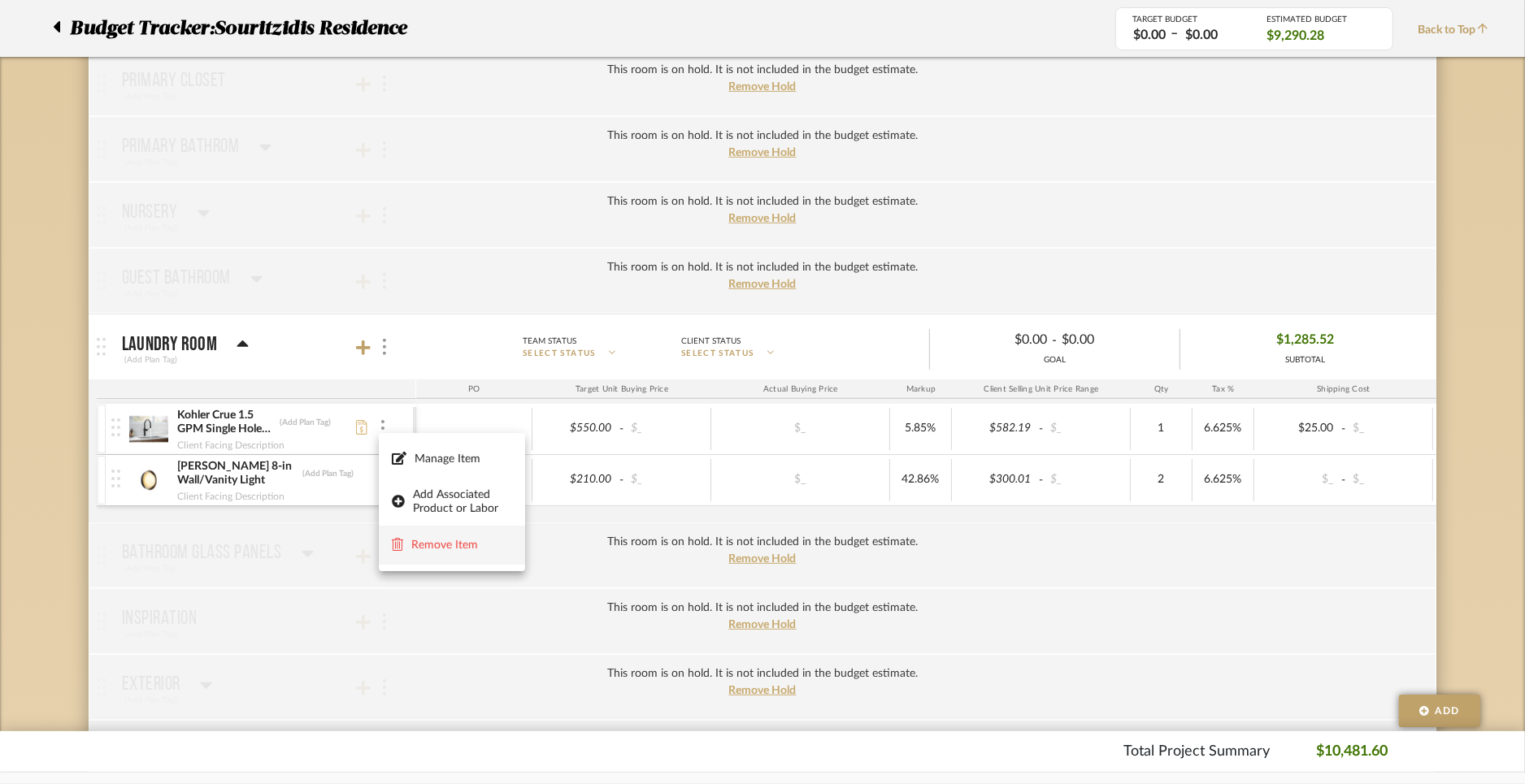click on "Remove Item" at bounding box center (462, 545) 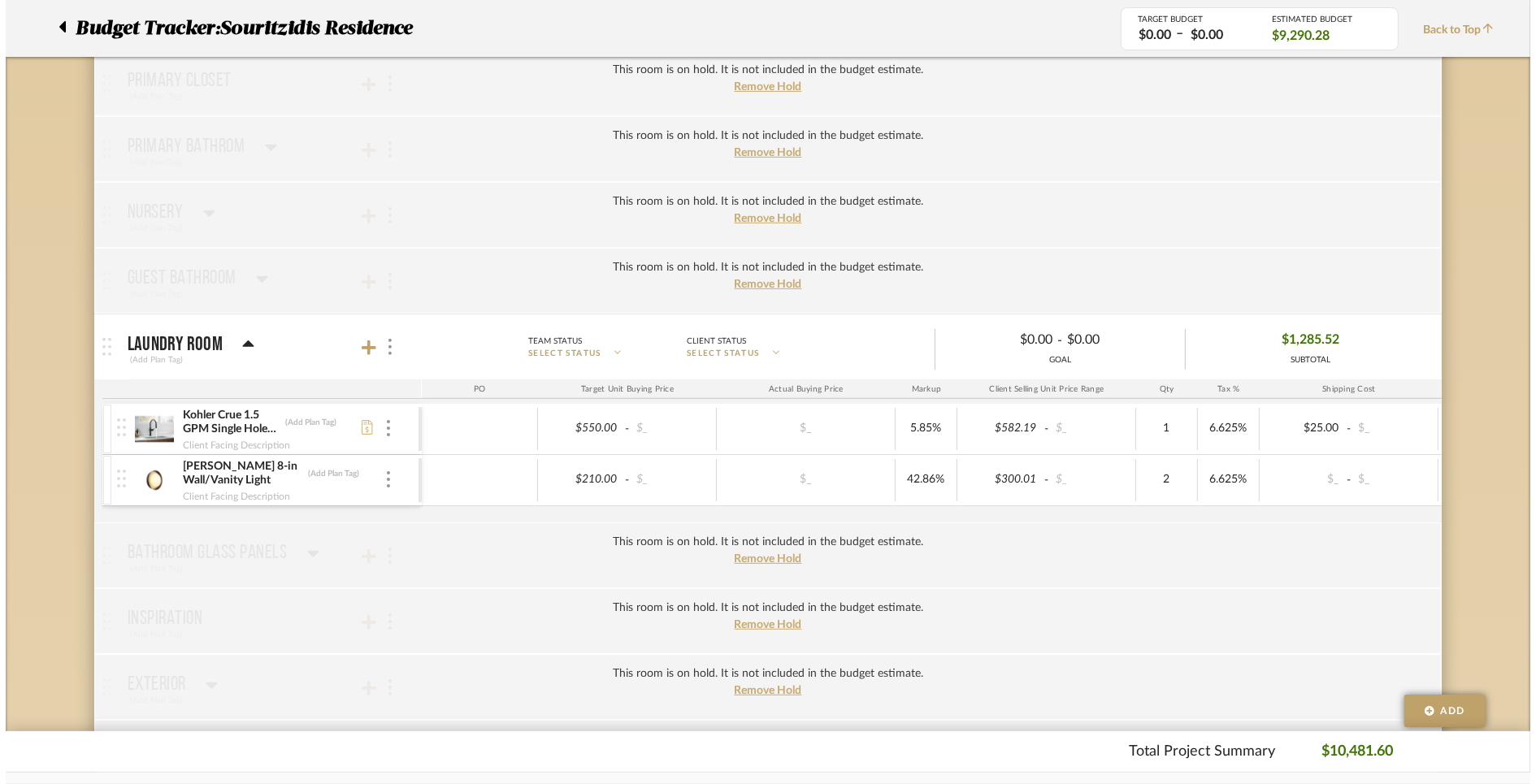 scroll, scrollTop: 0, scrollLeft: 0, axis: both 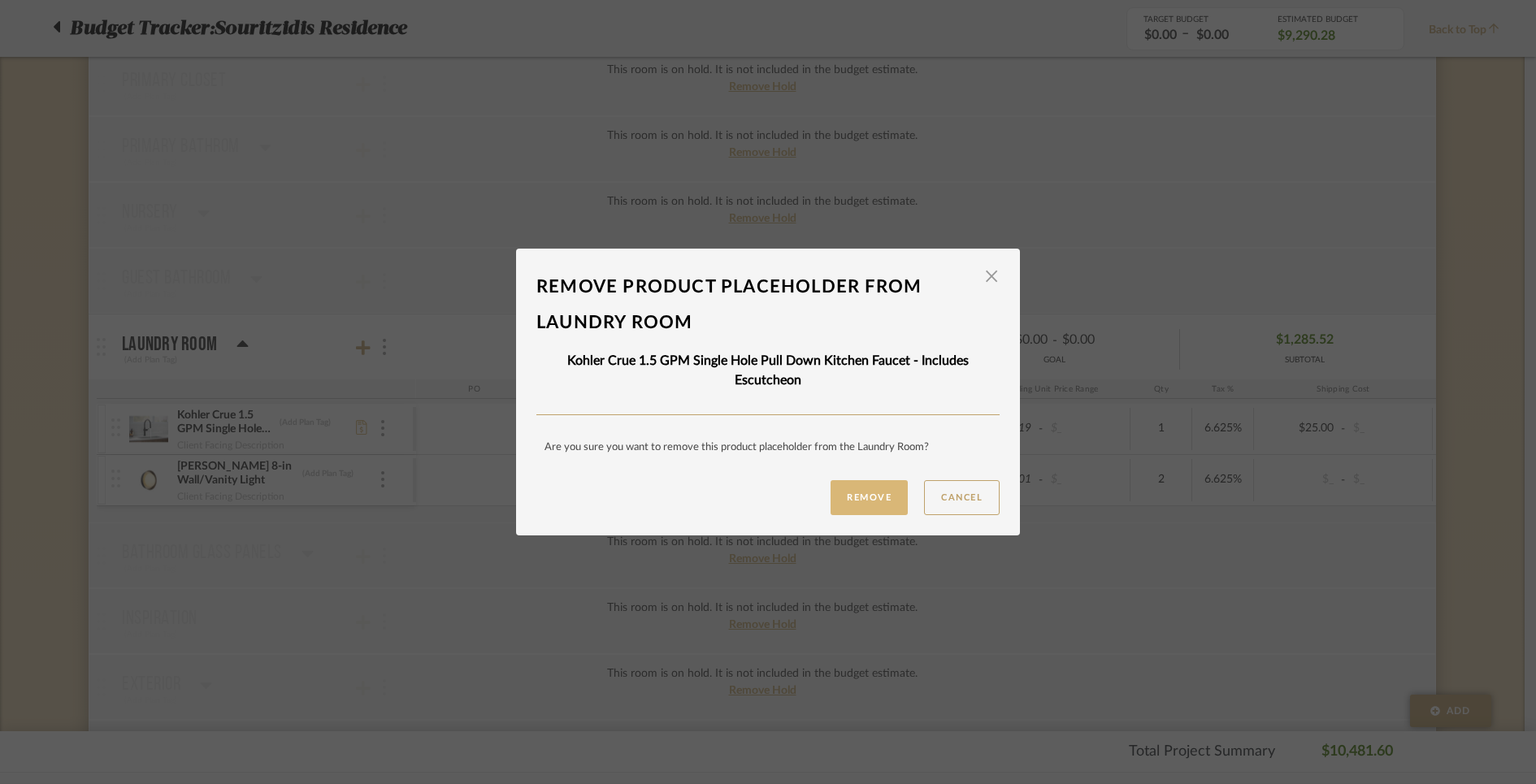 click on "Remove" at bounding box center (869, 497) 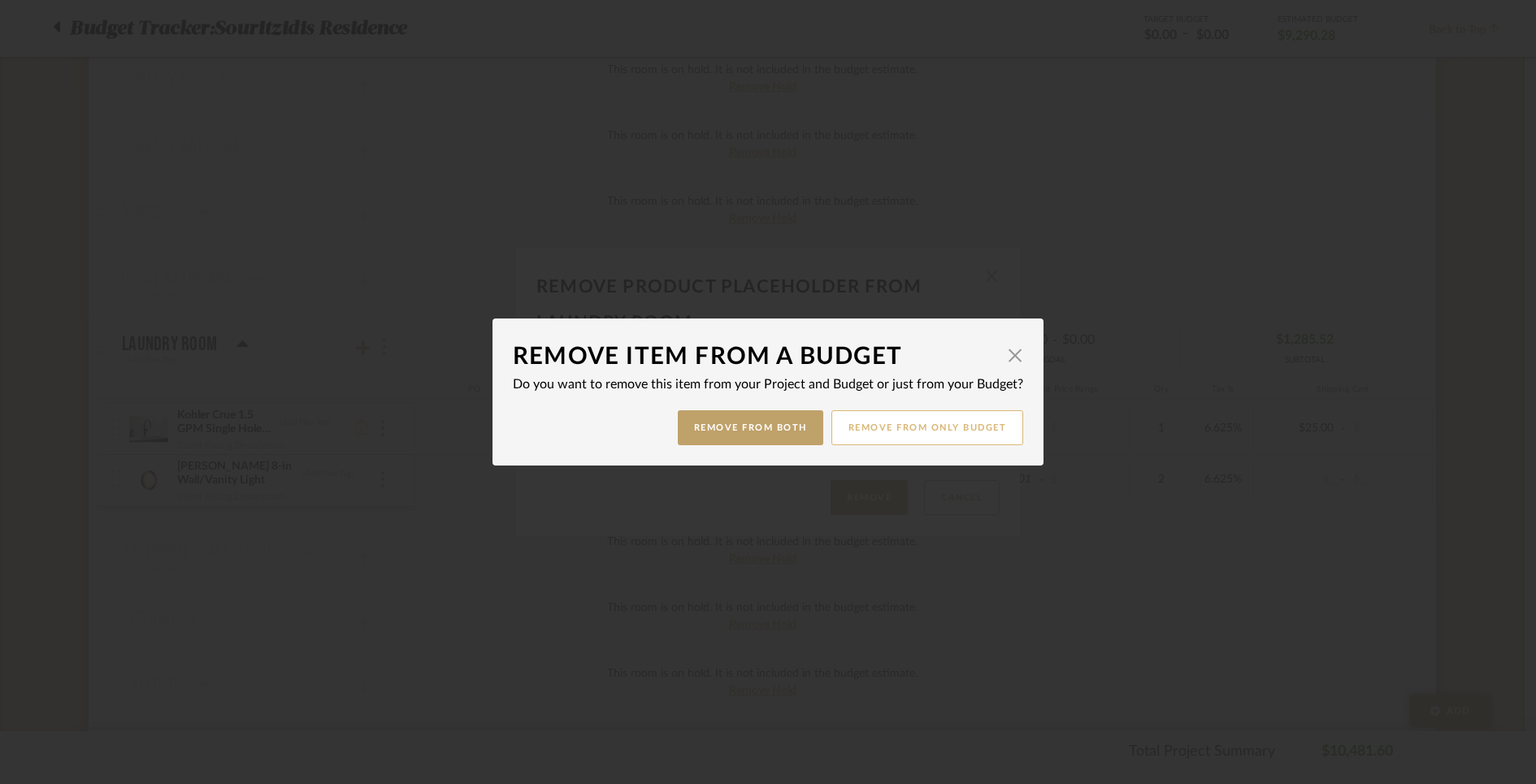 click on "Remove from only Budget" at bounding box center [927, 427] 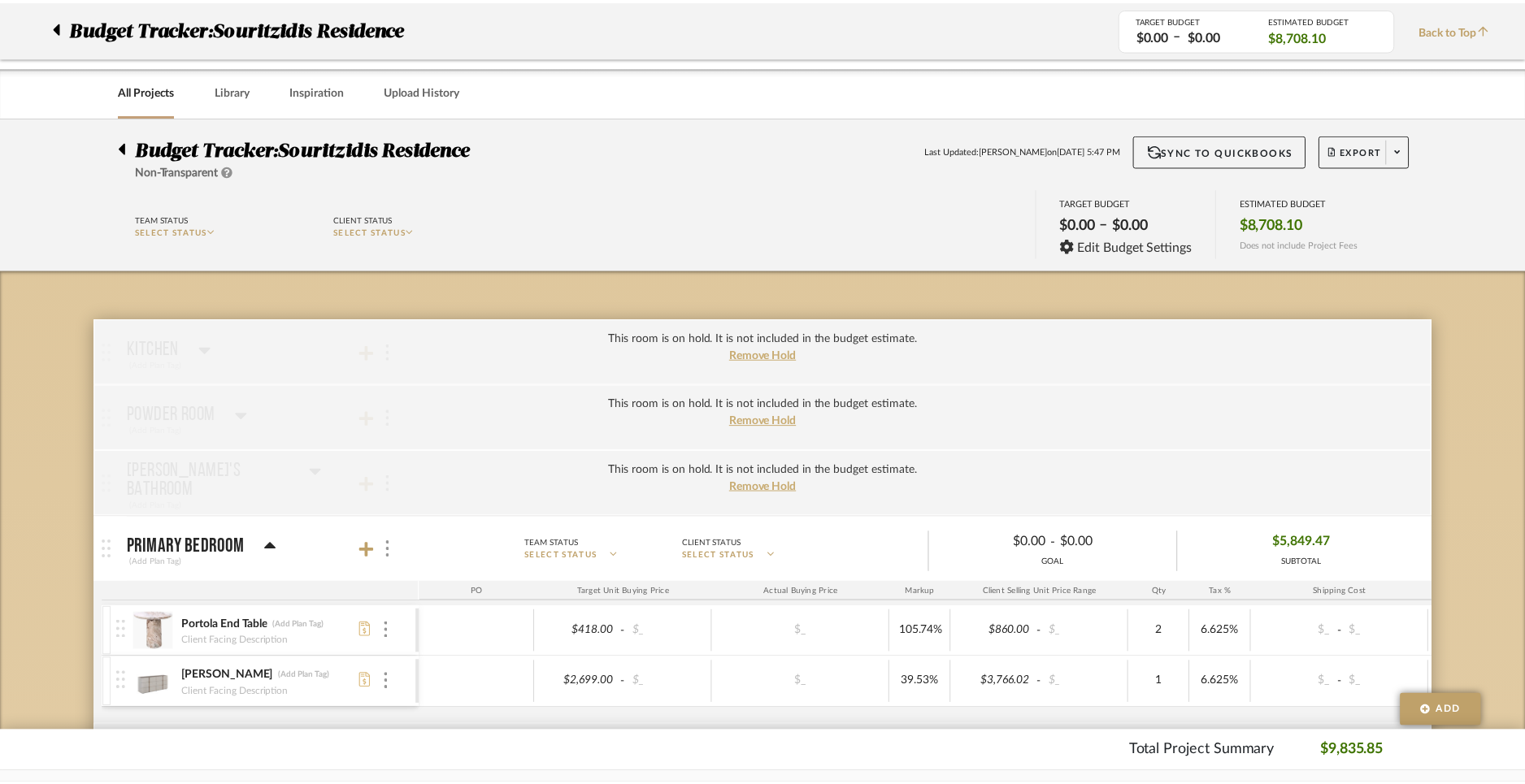 scroll, scrollTop: 674, scrollLeft: 0, axis: vertical 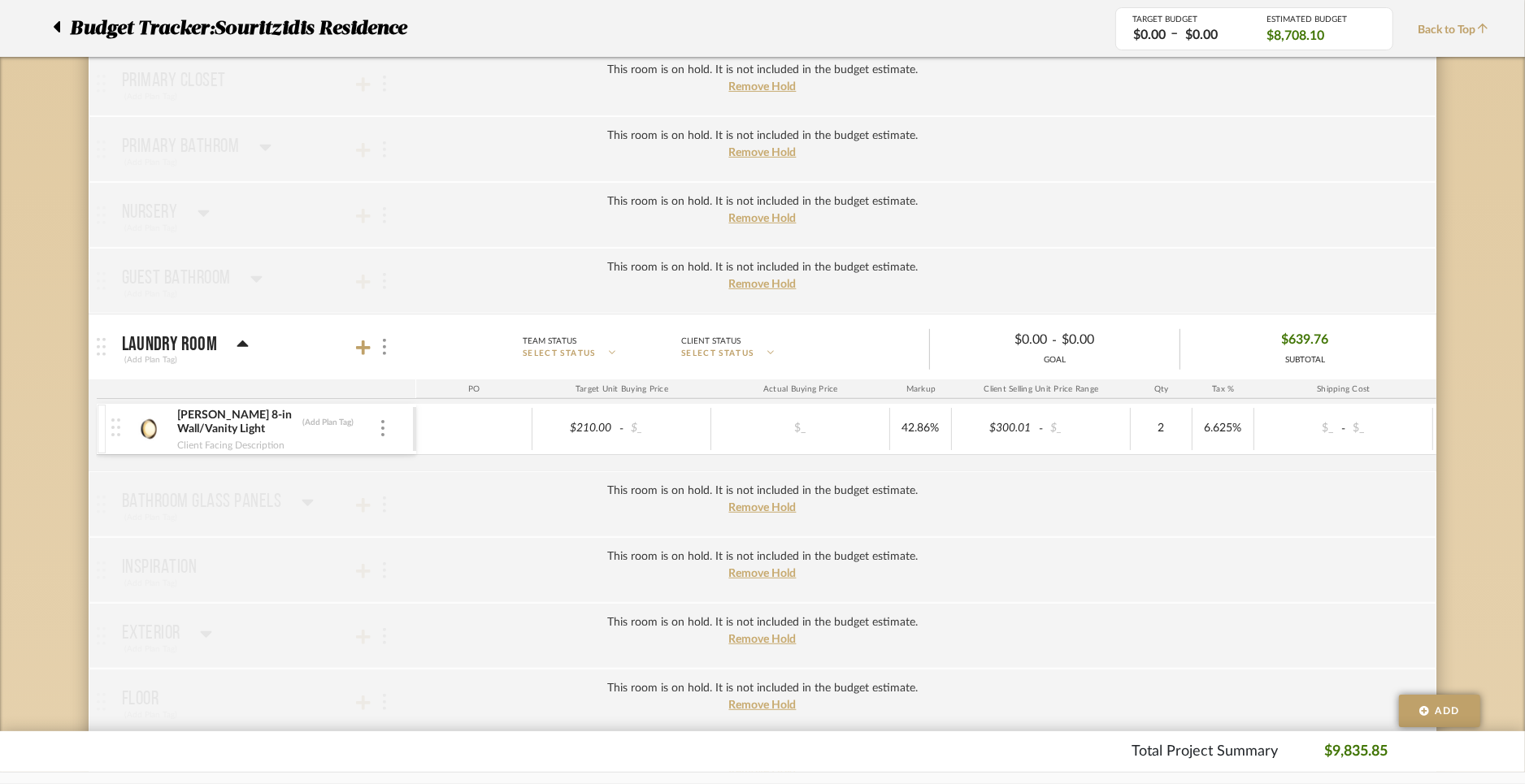 click on "Budget Tracker:  Souritzidis Residence  Non-Transparent  Last Updated:  Justin Odle  on  Jul 10th, 5:47 PM  Sync to QuickBooks   Export  Team Status SELECT STATUS  Client Status SELECT STATUS  TARGET BUDGET  $0.00   –   $0.00  Edit Budget Settings ESTIMATED BUDGET  $8,708.10  Does not include Project Fees Budget Tracker:   Souritzidis Residence  TARGET BUDGET  $0.00   –   $0.00  ESTIMATED BUDGET  $8,708.10  Back to Top  This room is on hold. It is not included in the budget estimate. Remove Hold  Kitchen   (Add Plan Tag)  Team Status SELECT STATUS  Client Status SELECT STATUS   $0.00  -  $0.00  GOAL $0.00 SUBTOTAL  PO  Target Unit Buying Price Actual Buying Price Markup Client Selling Unit Price Range Qty Tax % Shipping Cost Ship. Markup % Shipping Misc.  Client Extended Price  This room is on hold. It is not included in the budget estimate. Remove Hold  Powder Room   (Add Plan Tag)  Team Status SELECT STATUS  Client Status SELECT STATUS   $0.00  -  $0.00  GOAL $0.00 SUBTOTAL  PO  Markup -" 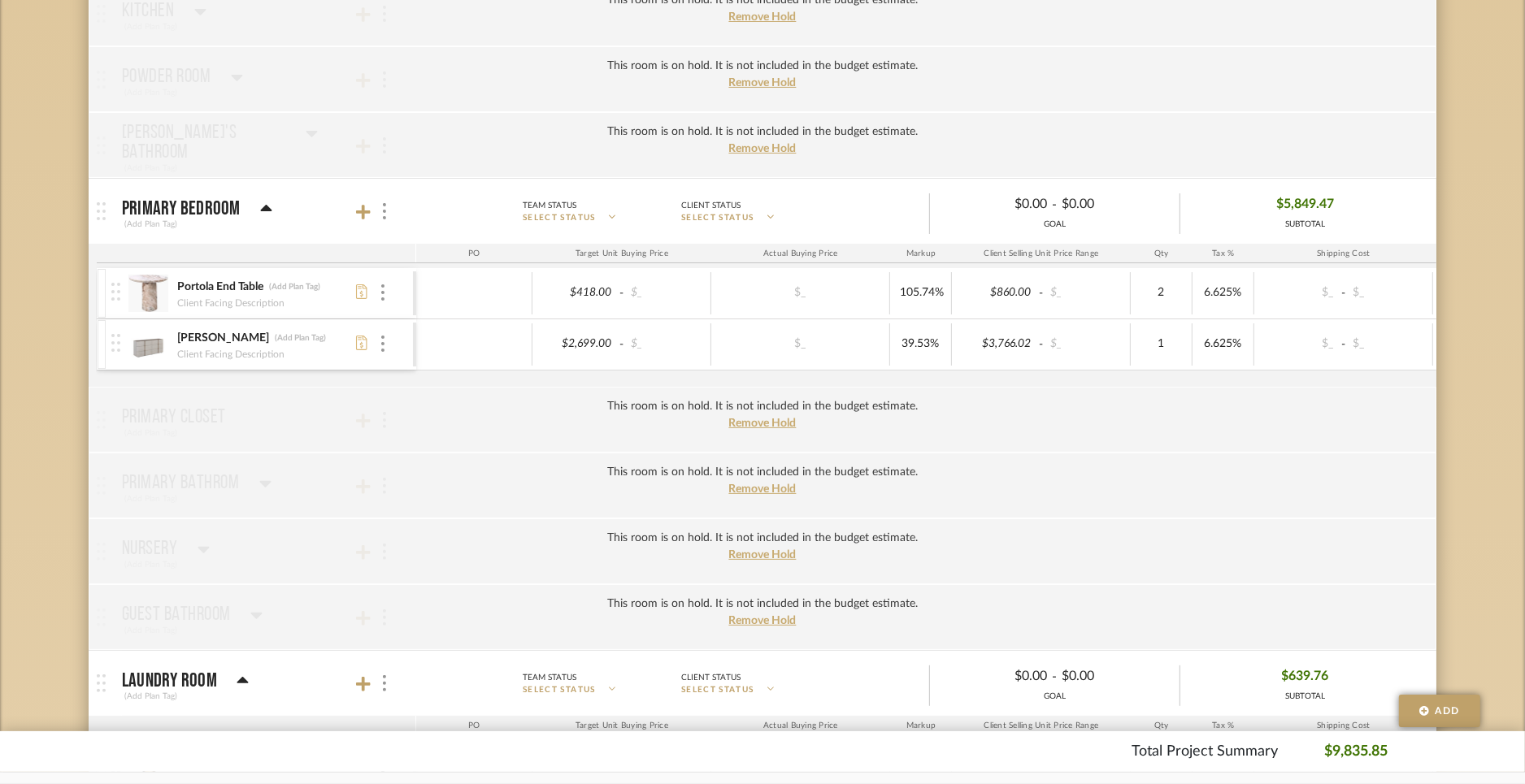 scroll, scrollTop: 410, scrollLeft: 0, axis: vertical 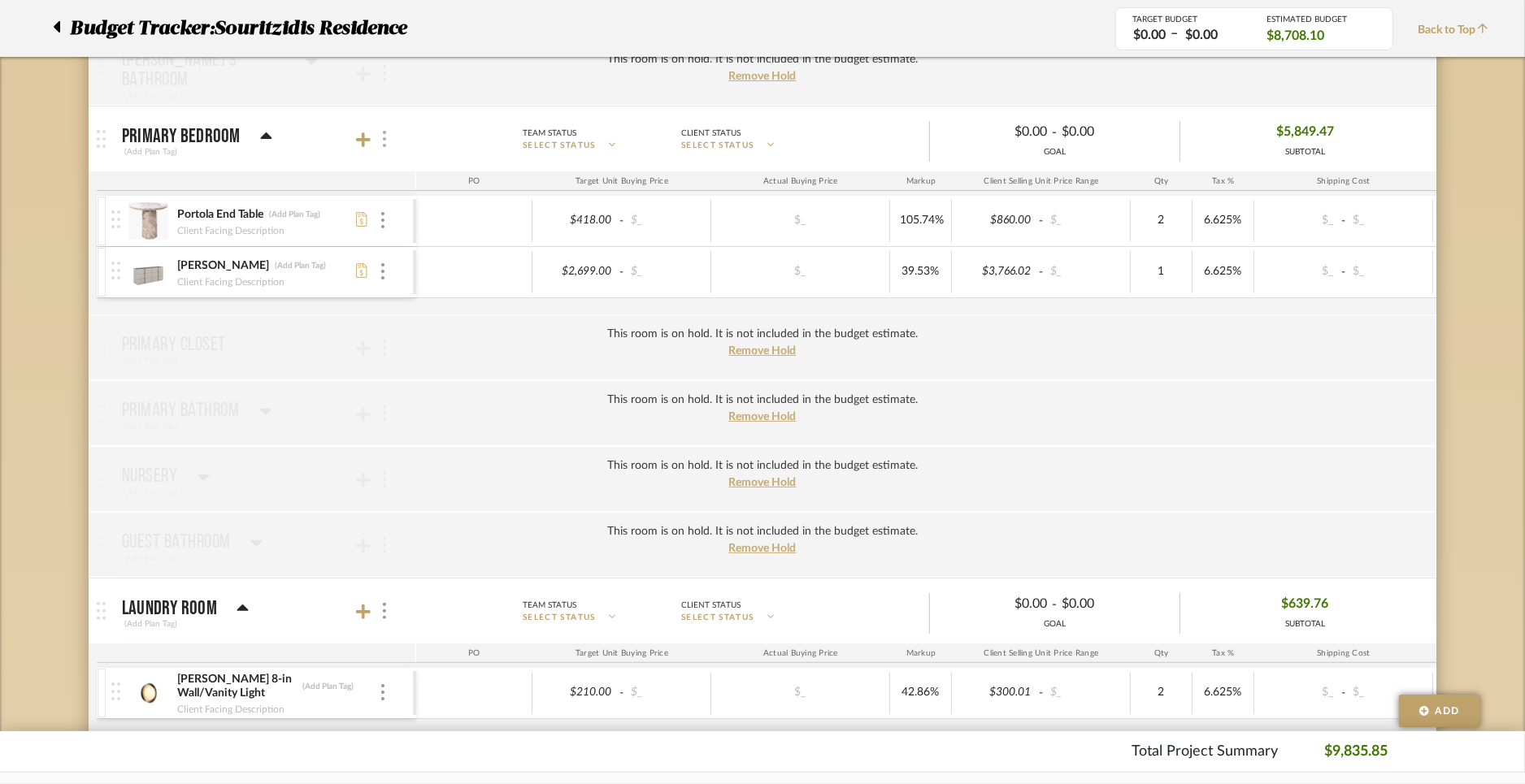 click 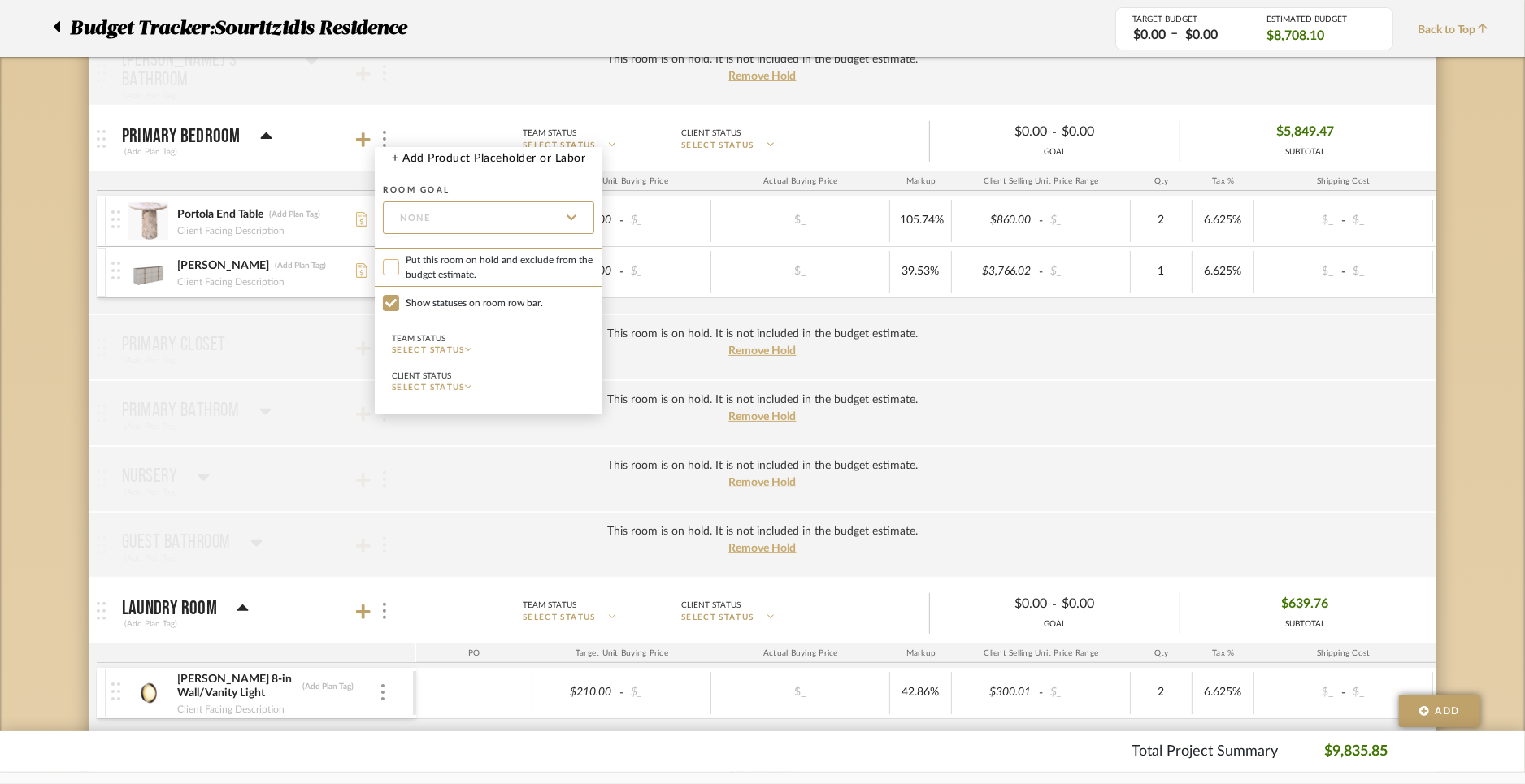 click on "Put this room on hold and exclude from the budget estimate." at bounding box center [391, 267] 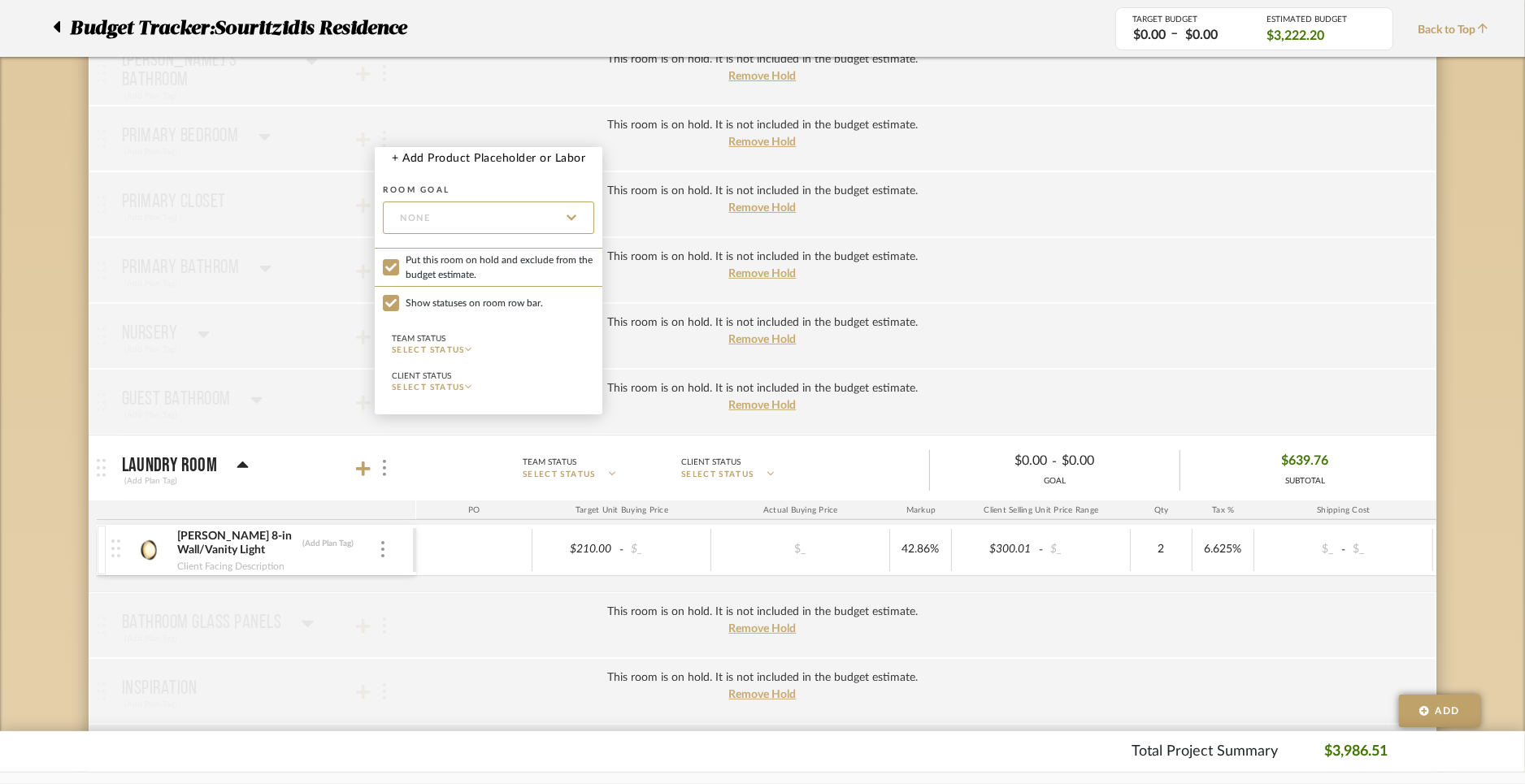 click at bounding box center [762, 392] 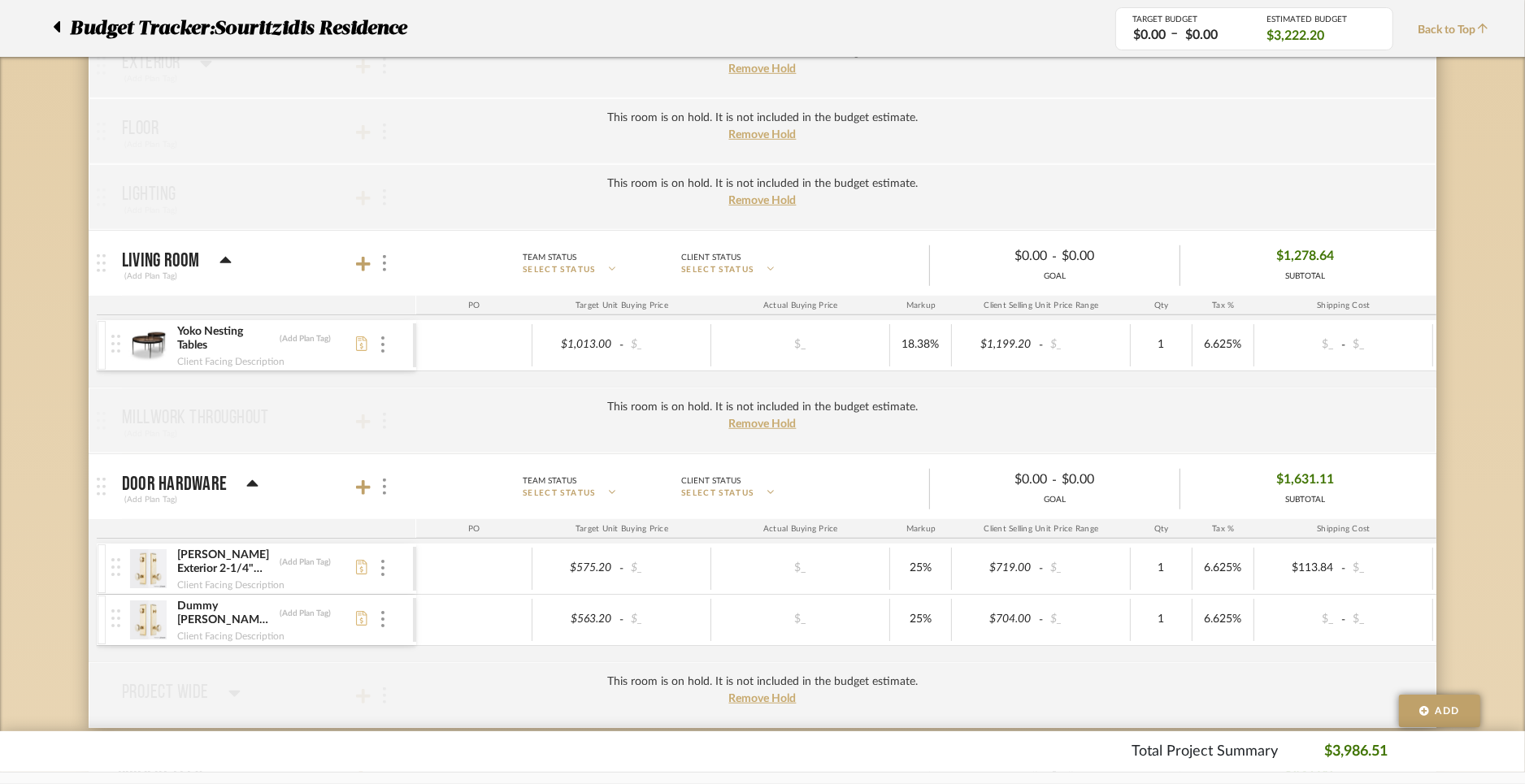 scroll, scrollTop: 1141, scrollLeft: 0, axis: vertical 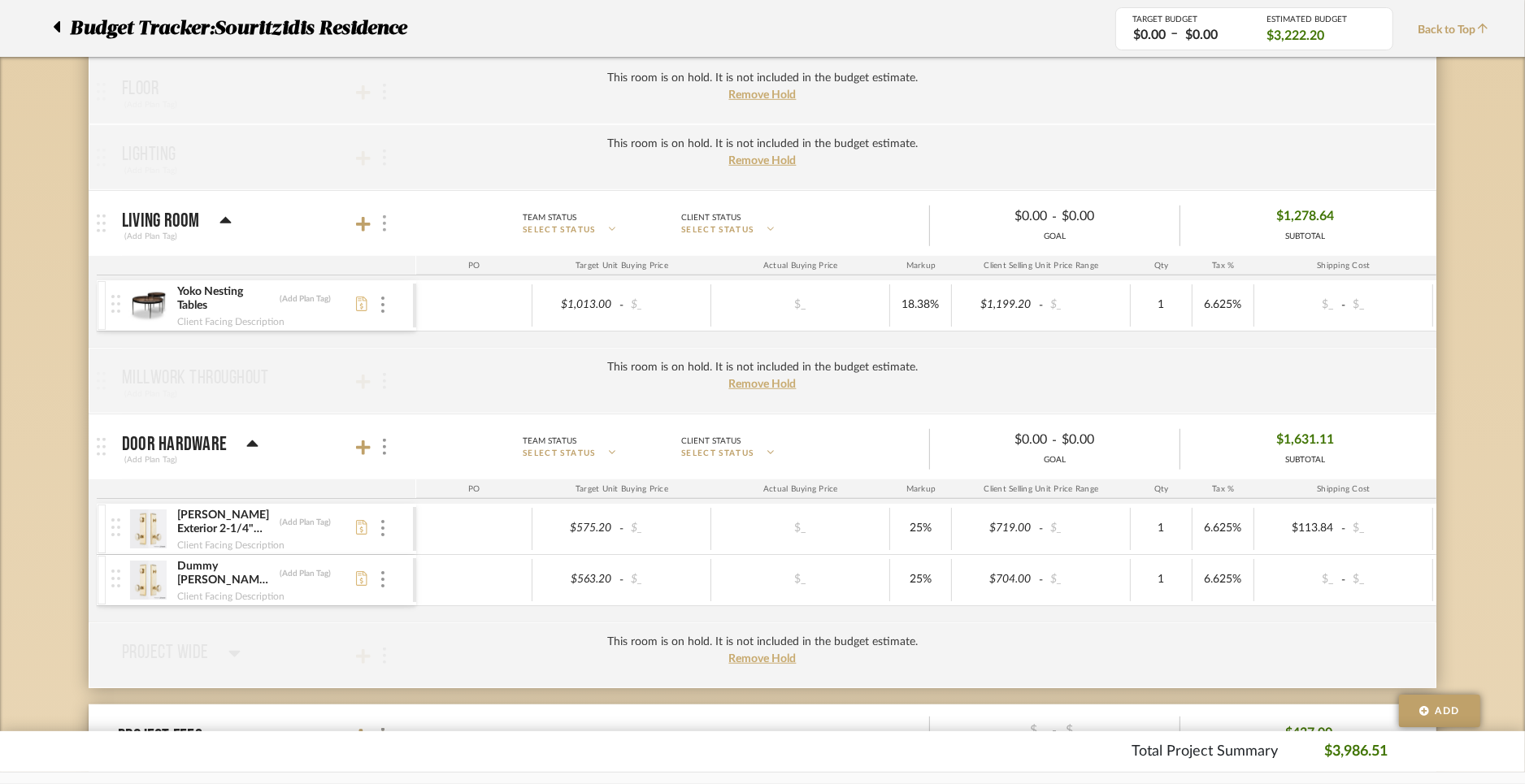click 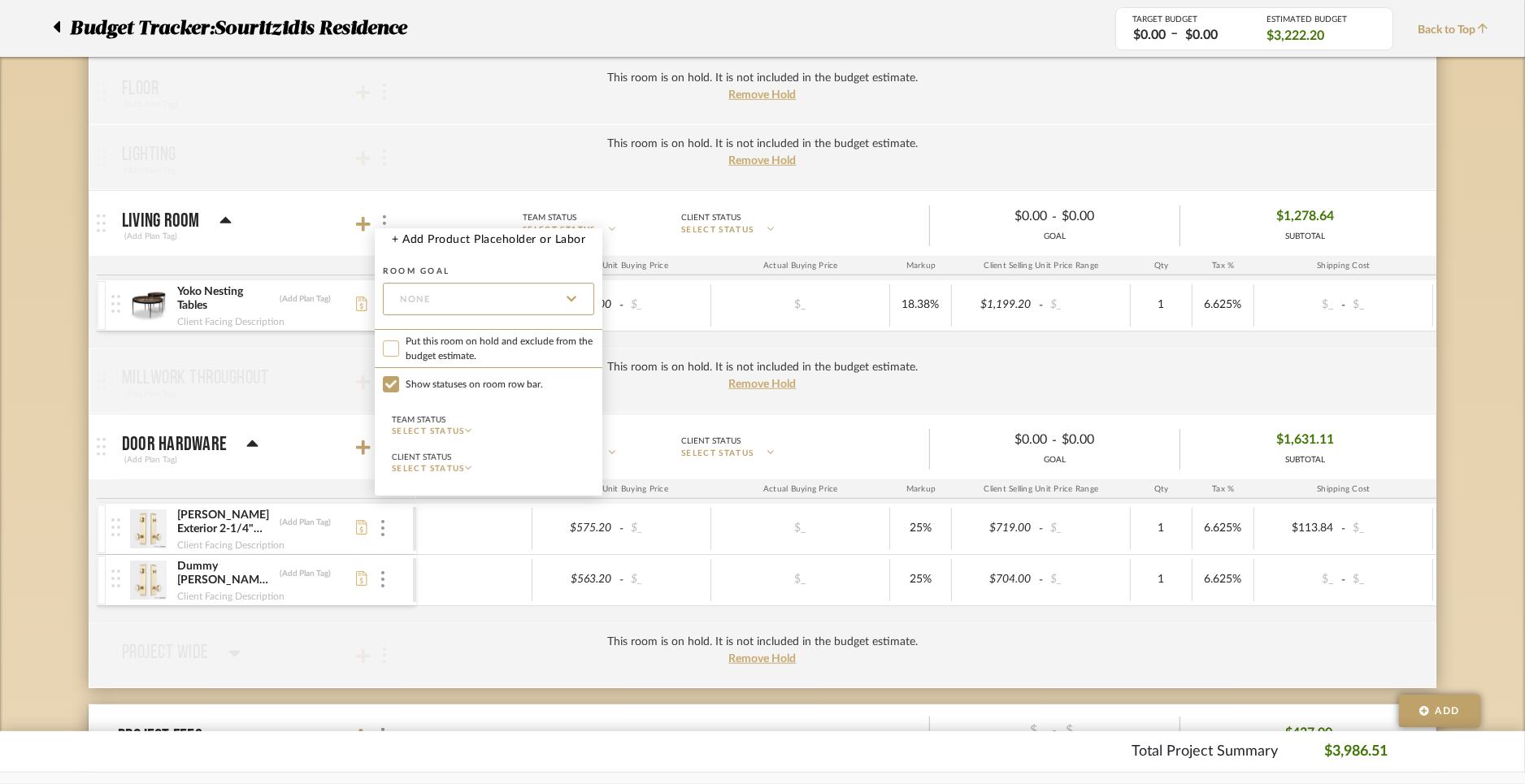 click on "Put this room on hold and exclude from the budget estimate." at bounding box center [391, 349] 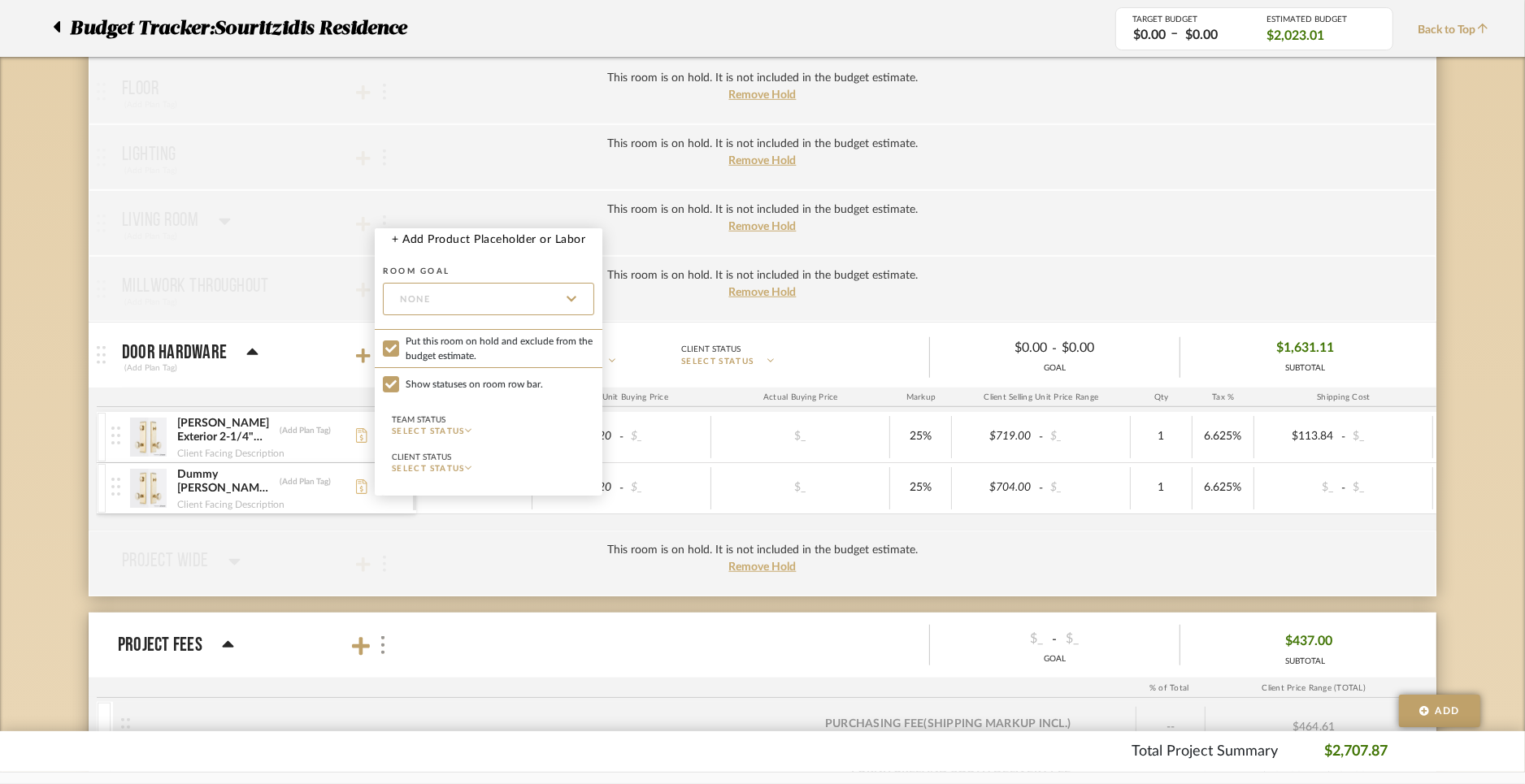 click at bounding box center (762, 392) 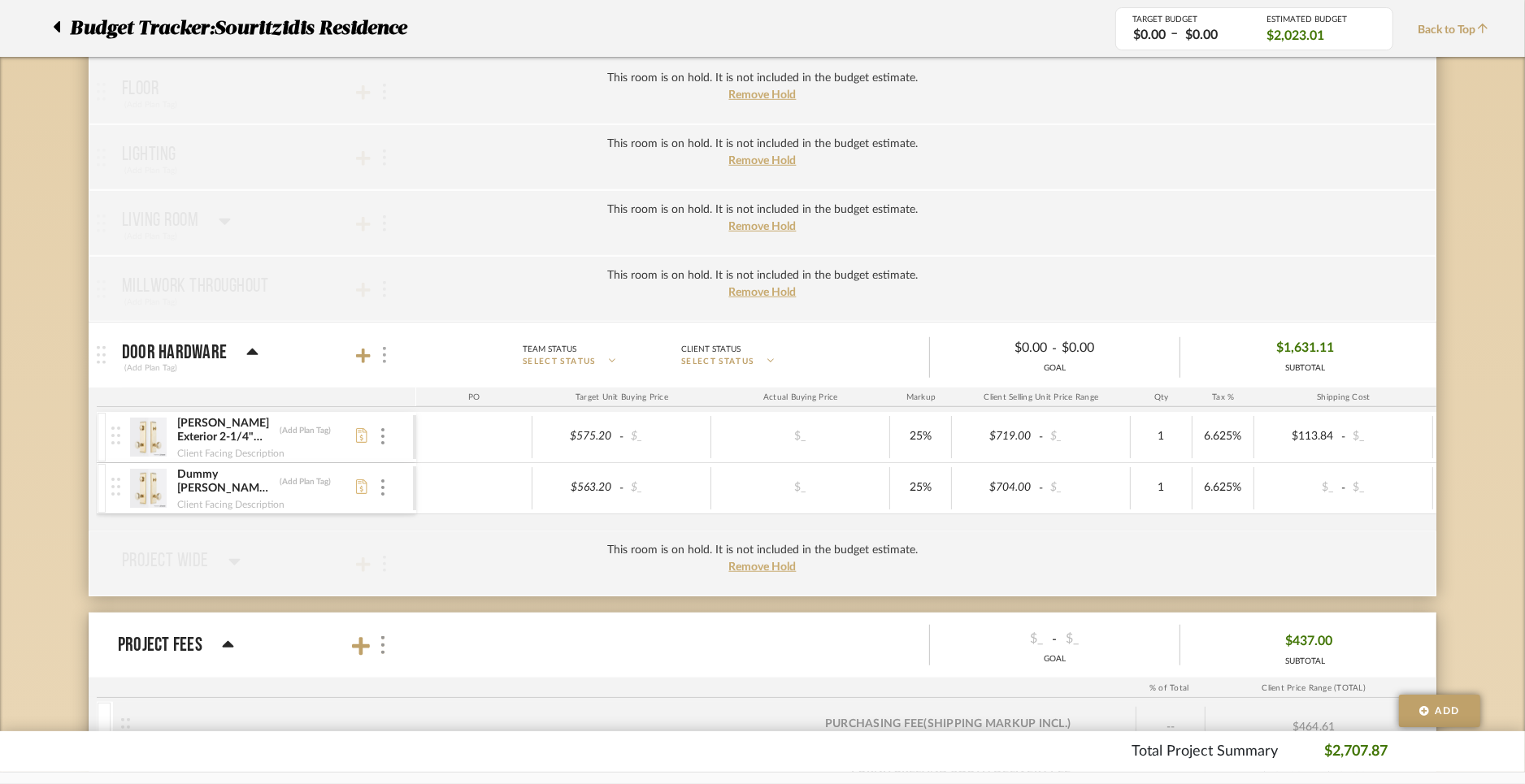 click 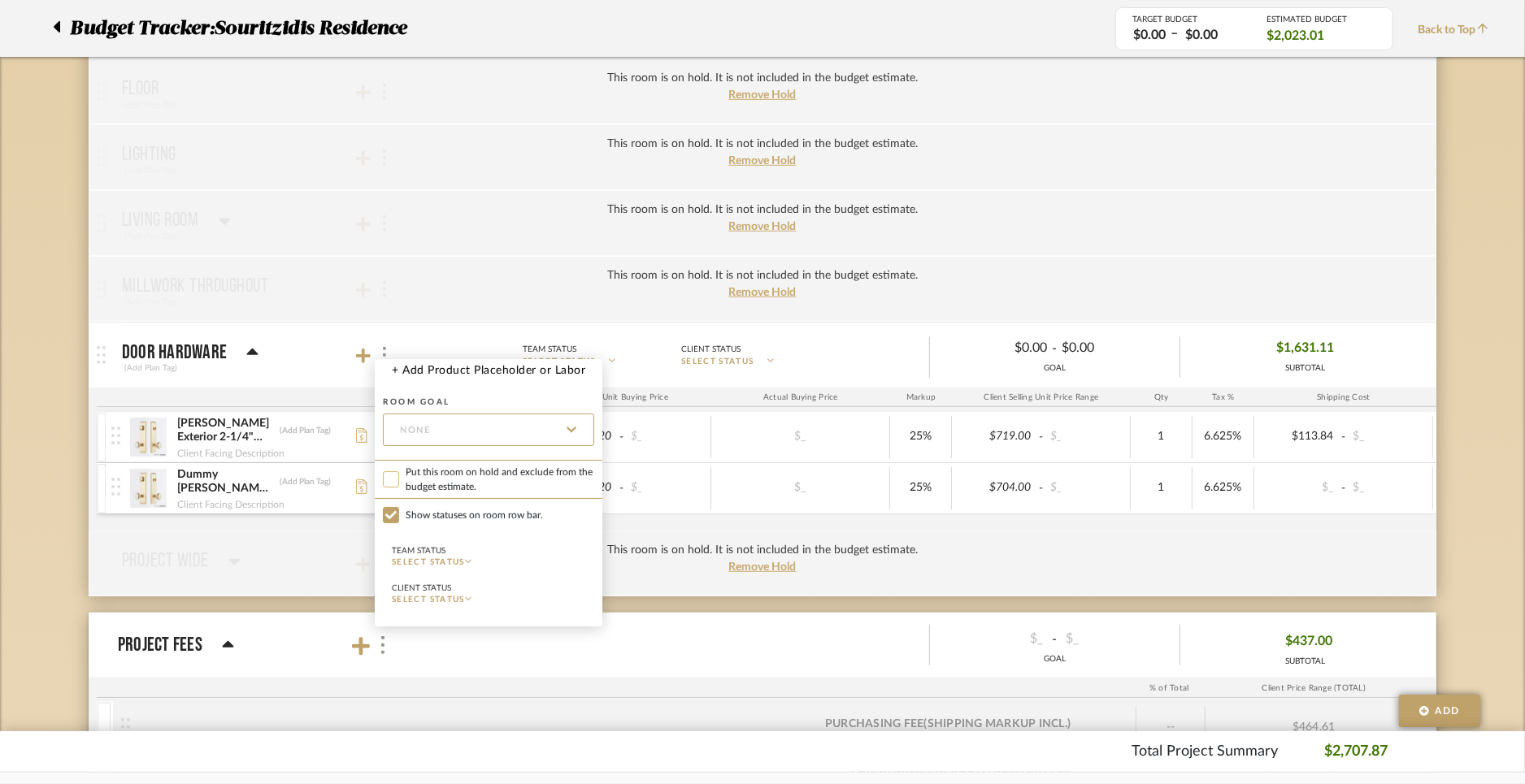 click on "Put this room on hold and exclude from the budget estimate." at bounding box center [391, 479] 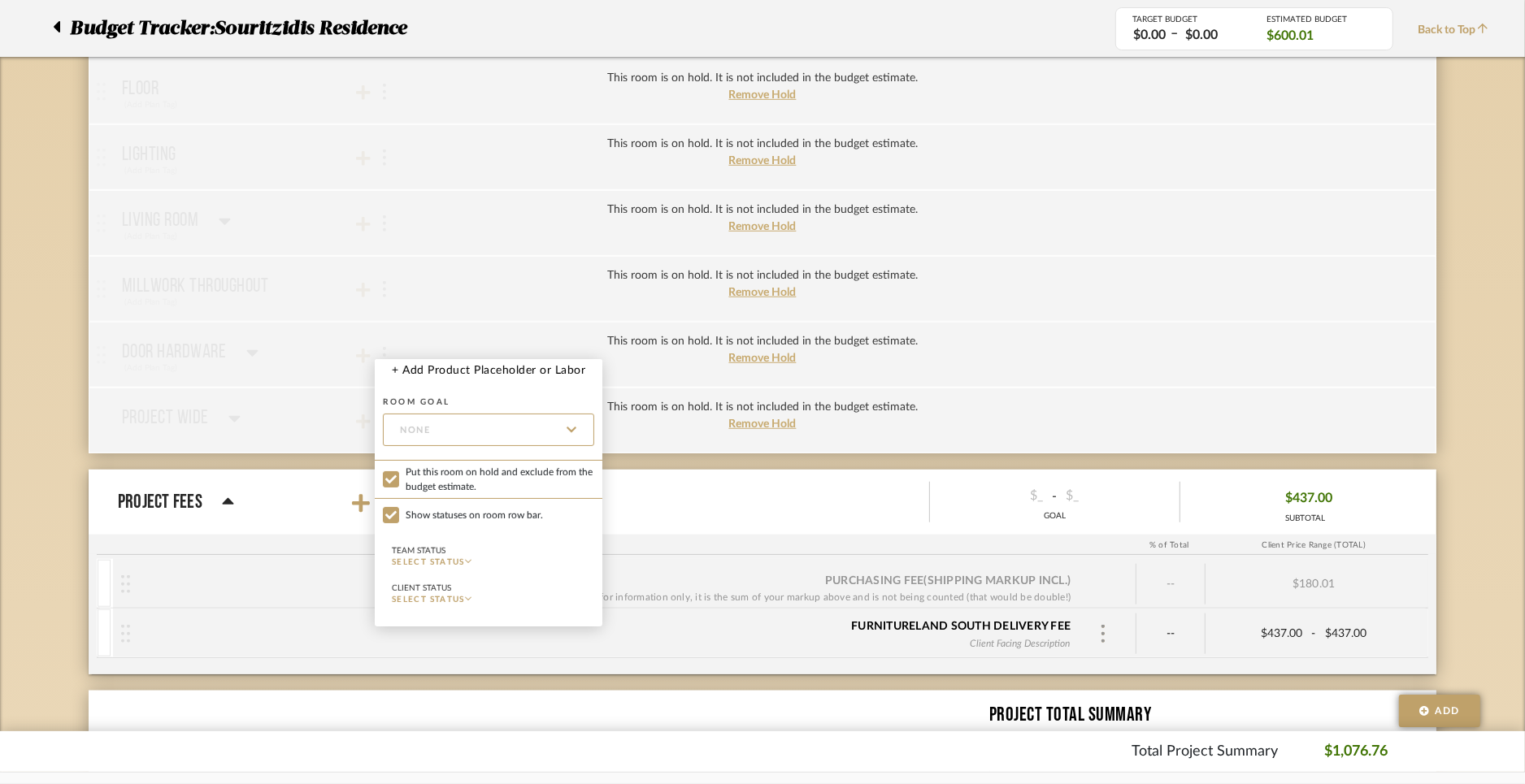 click at bounding box center [762, 392] 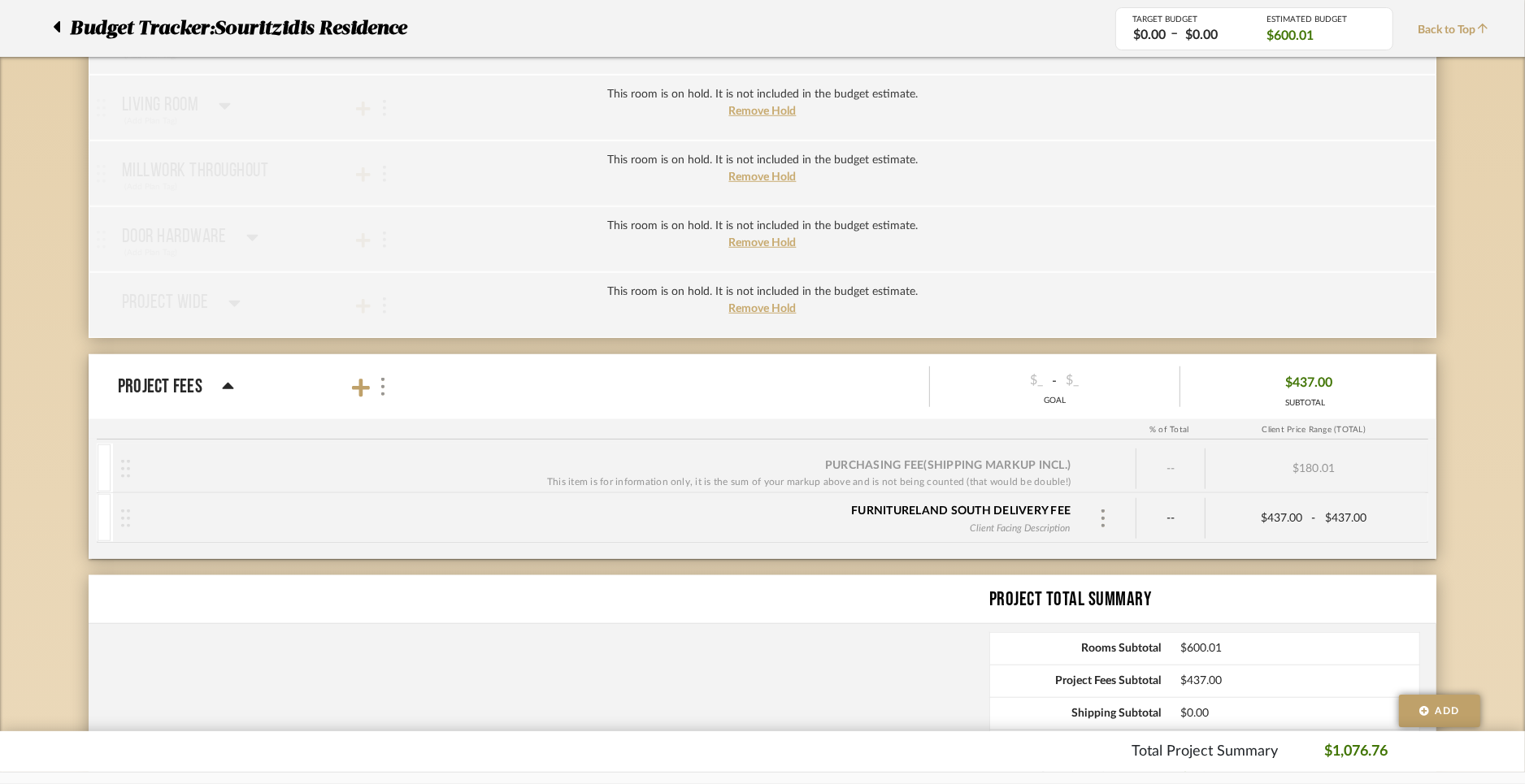 scroll, scrollTop: 1385, scrollLeft: 0, axis: vertical 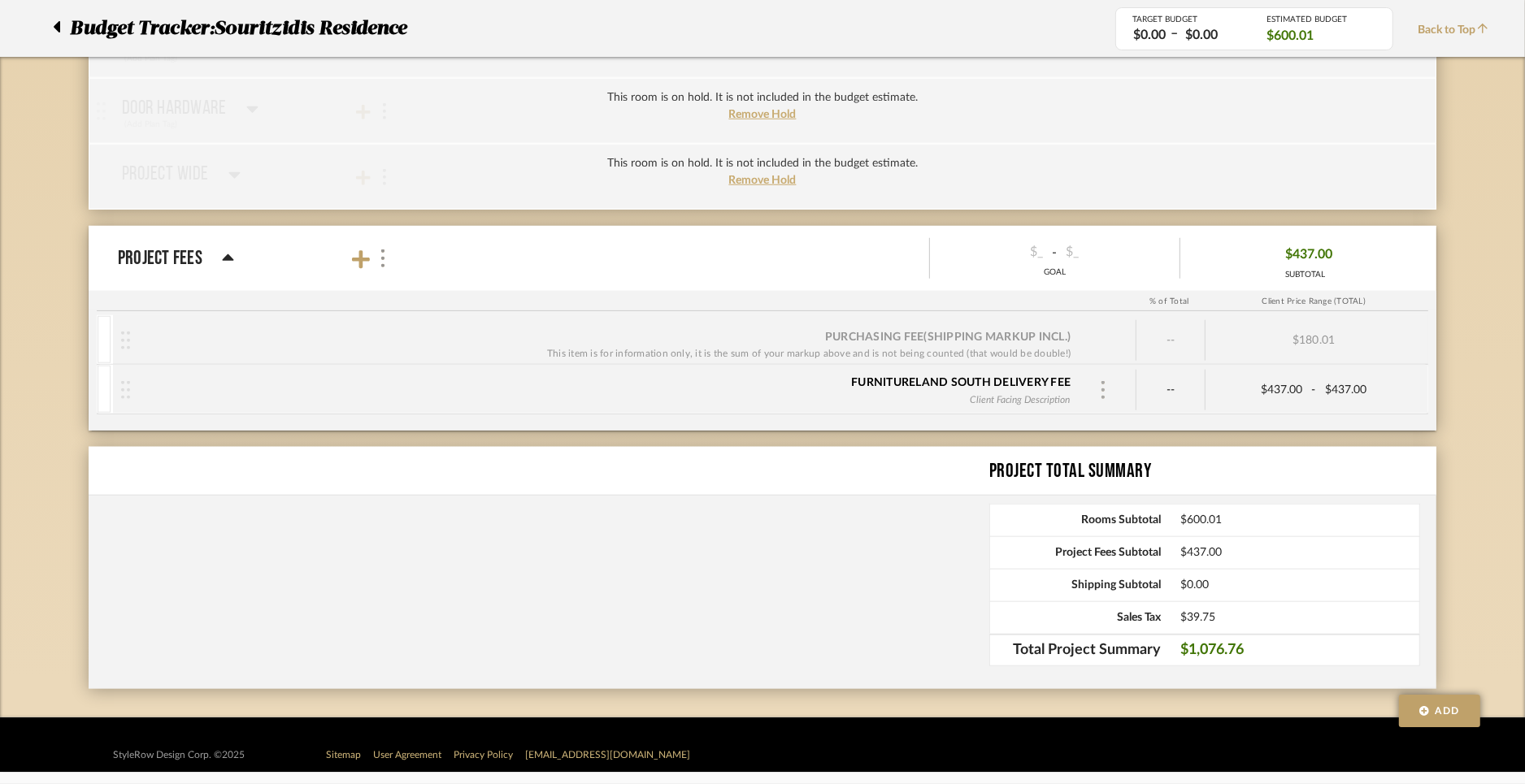 click at bounding box center [1103, 390] 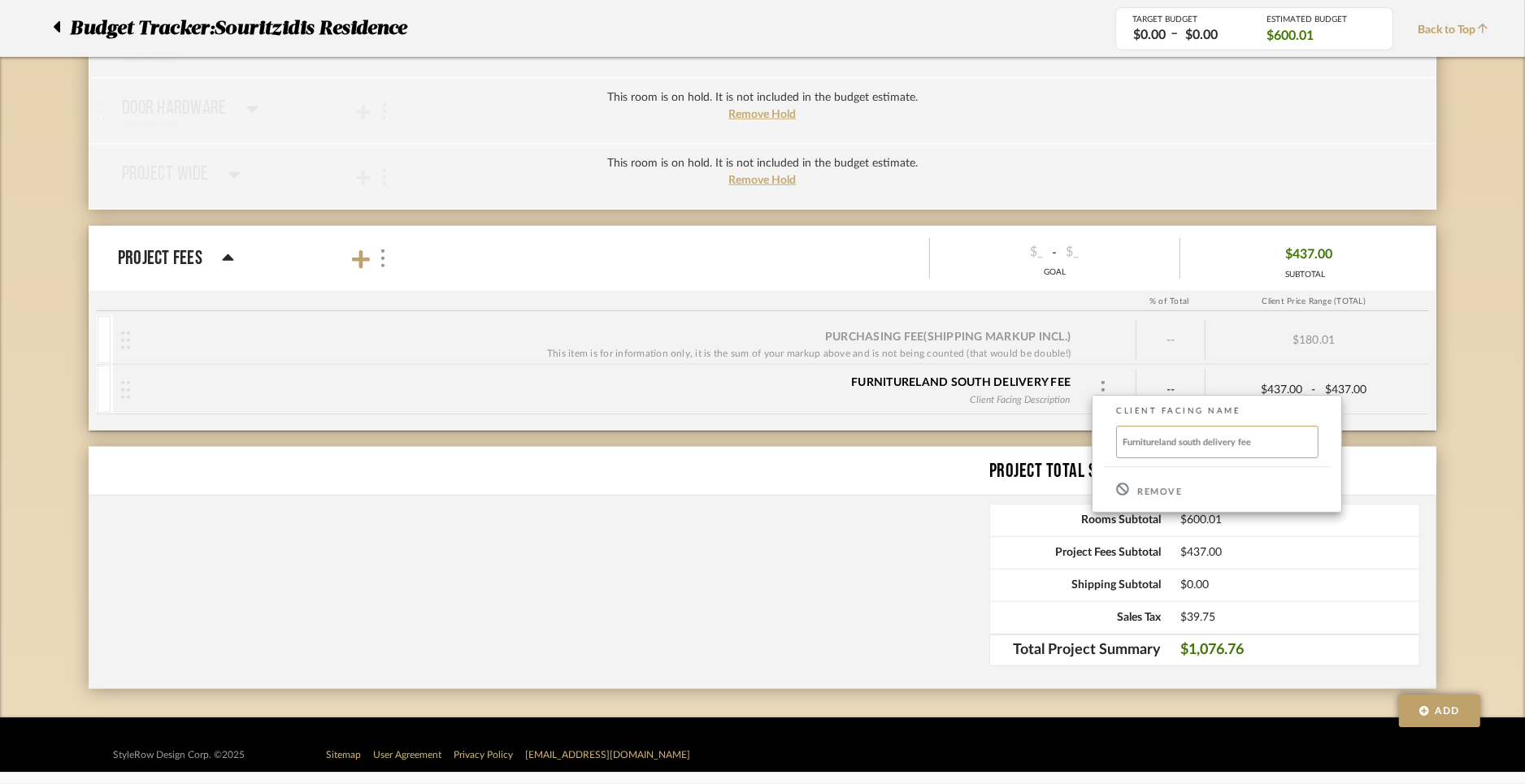 click at bounding box center [762, 392] 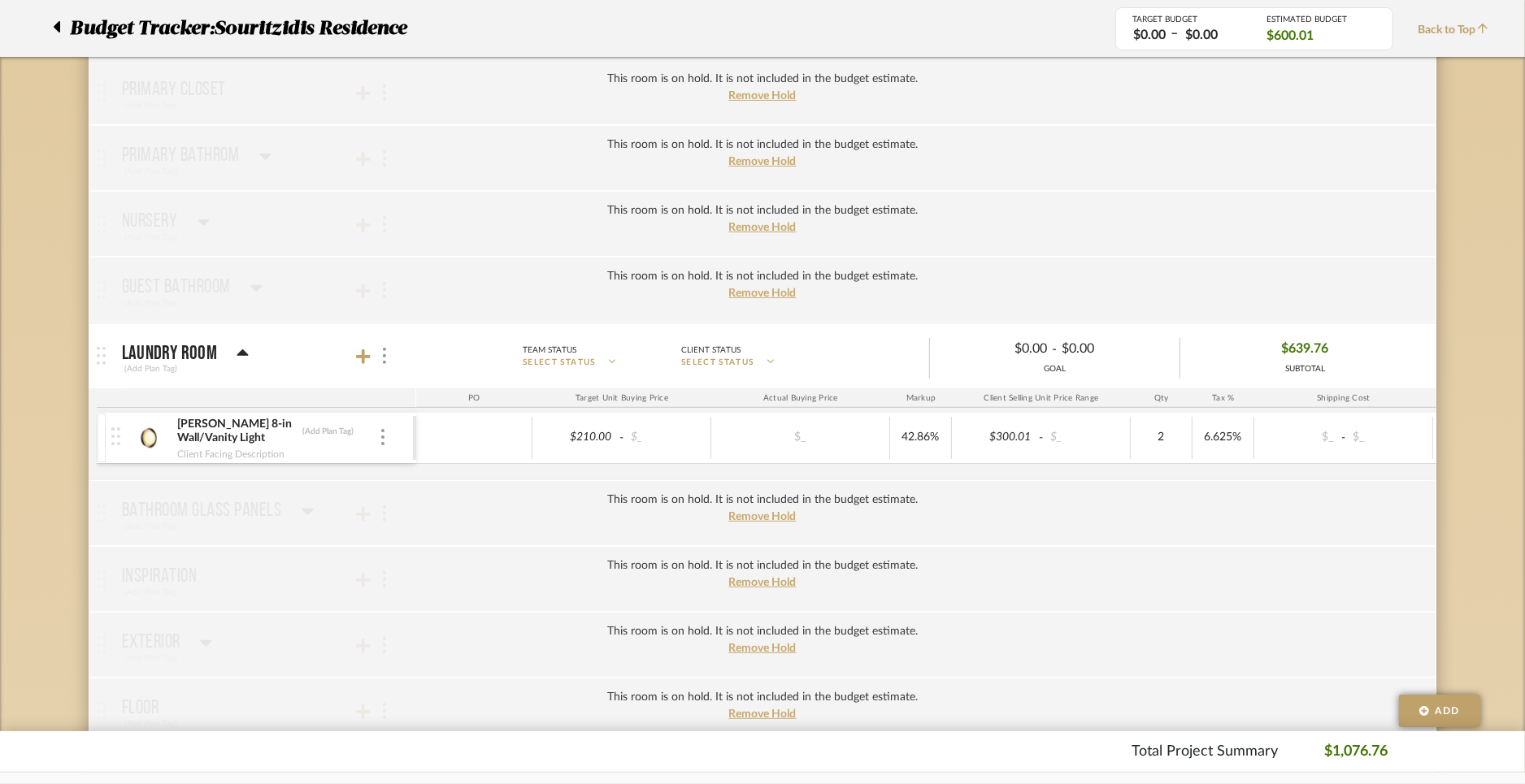 scroll, scrollTop: 589, scrollLeft: 0, axis: vertical 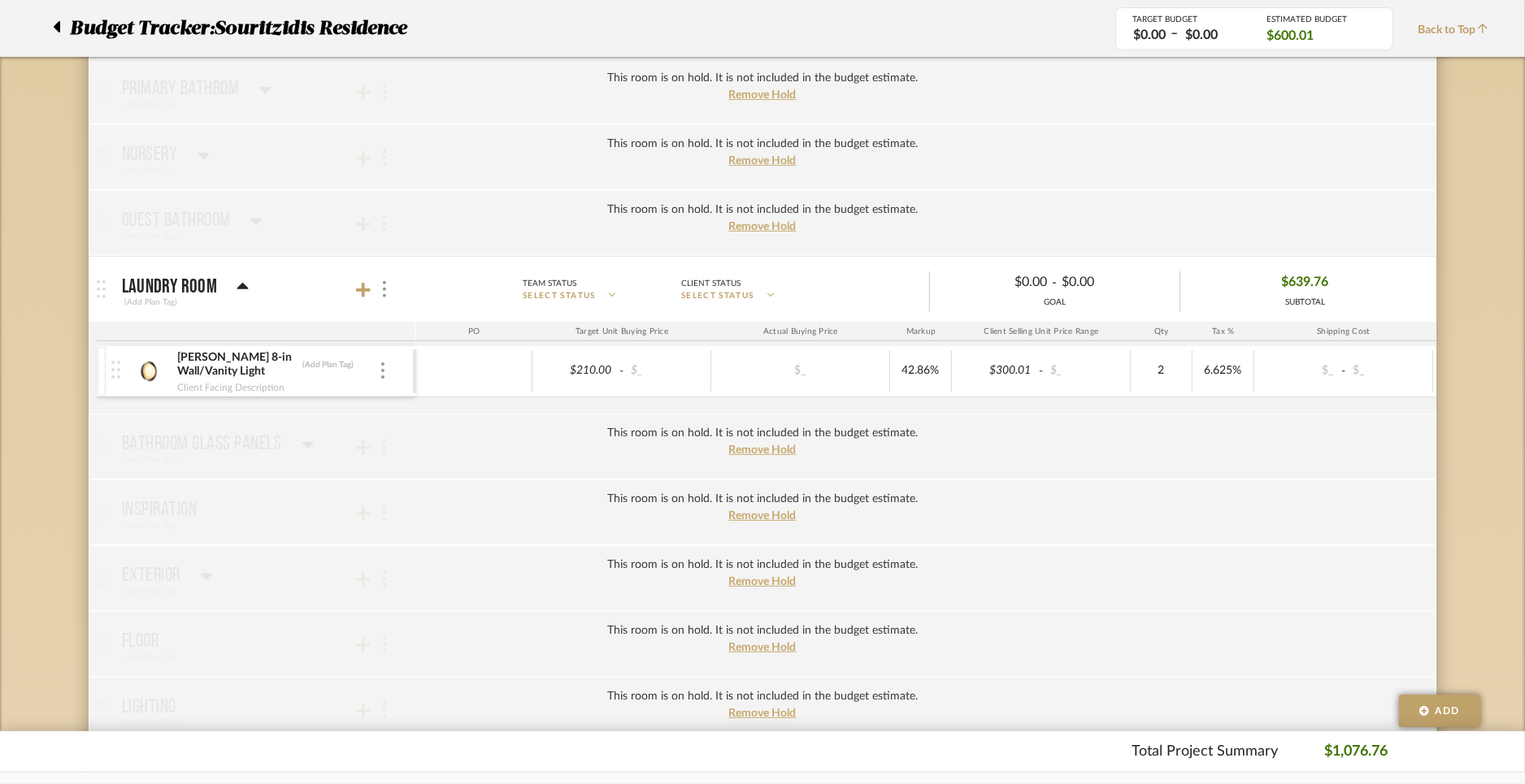 click at bounding box center (148, 371) 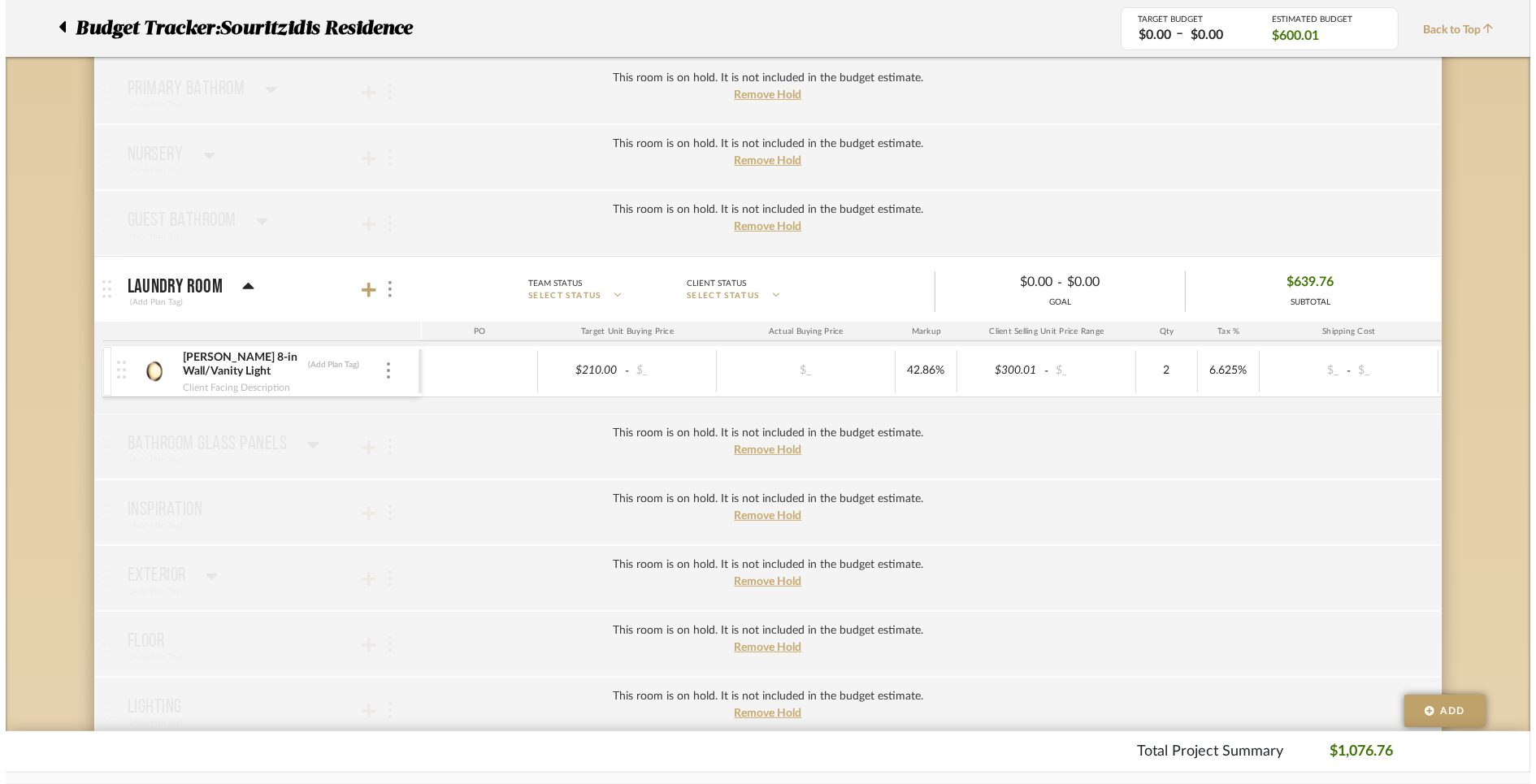 scroll, scrollTop: 0, scrollLeft: 0, axis: both 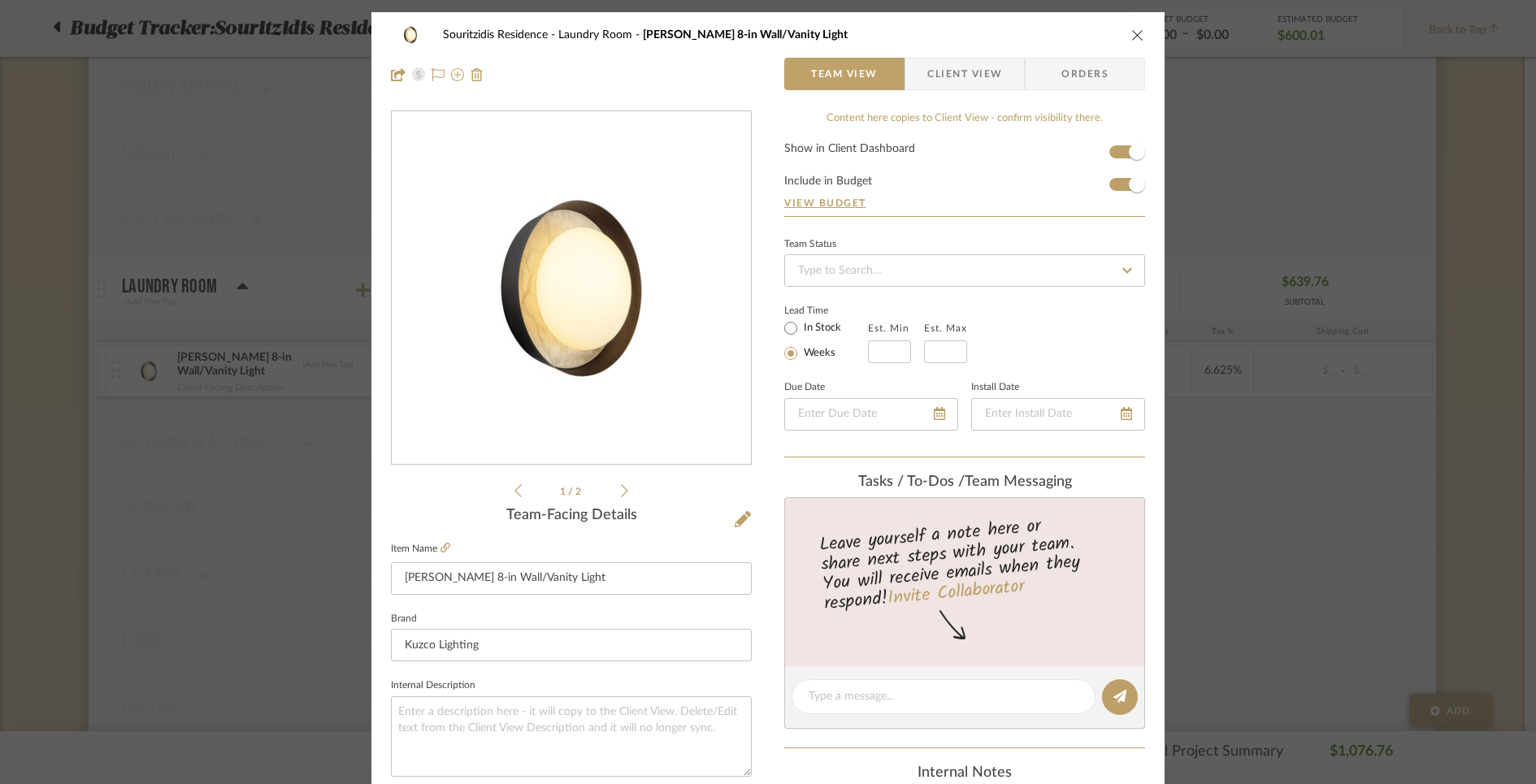 click at bounding box center [1138, 35] 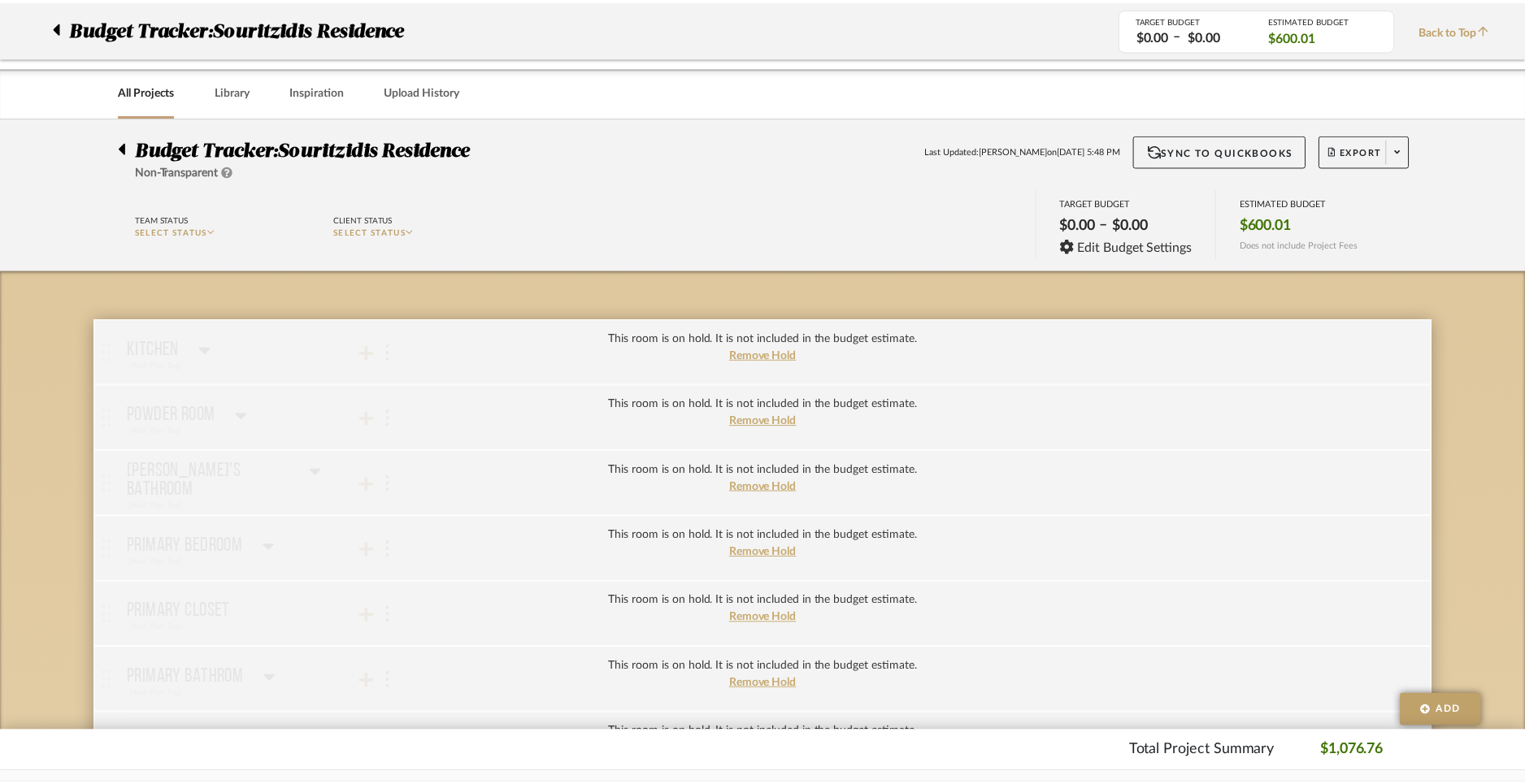 scroll, scrollTop: 589, scrollLeft: 0, axis: vertical 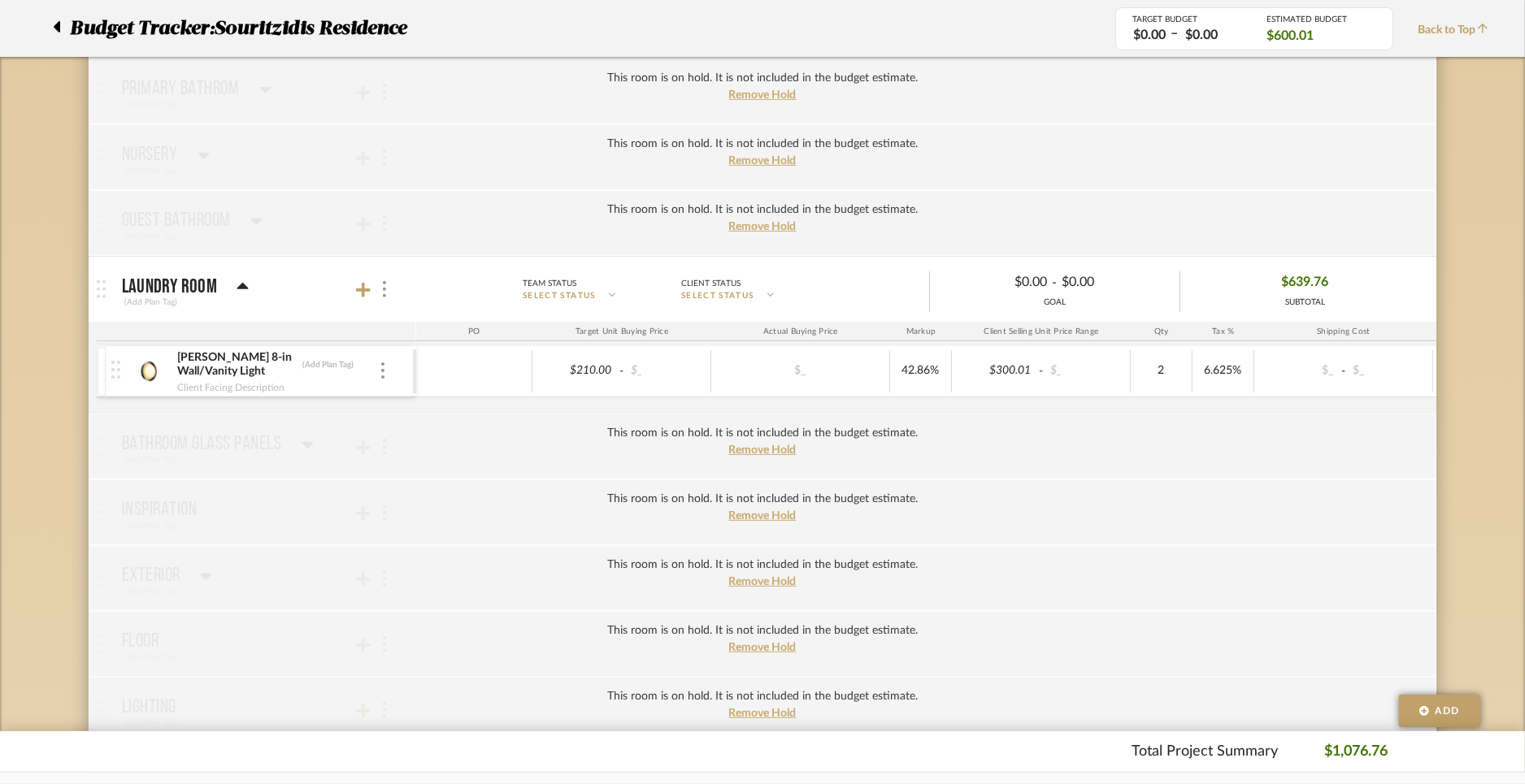click at bounding box center [148, 371] 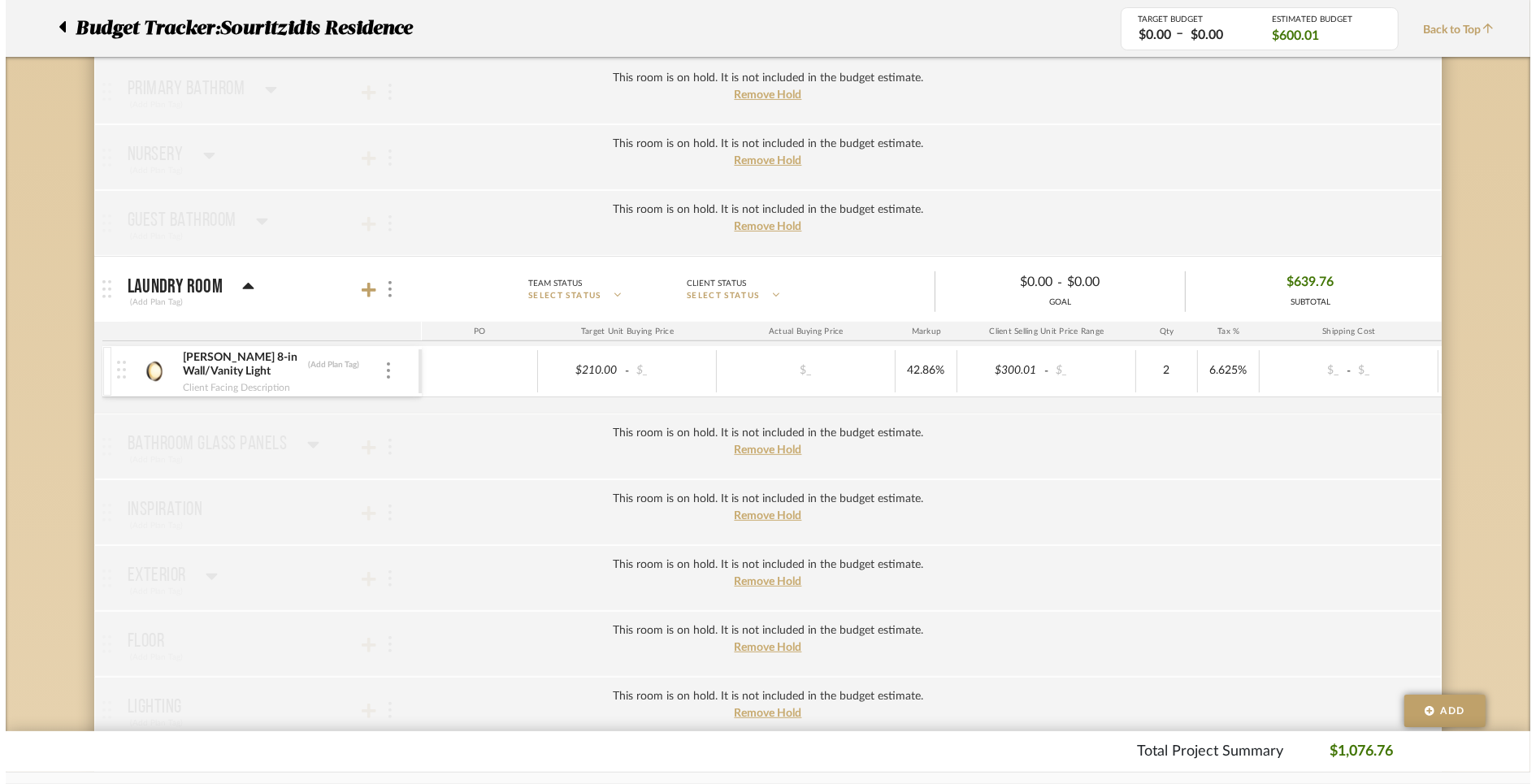 scroll, scrollTop: 0, scrollLeft: 0, axis: both 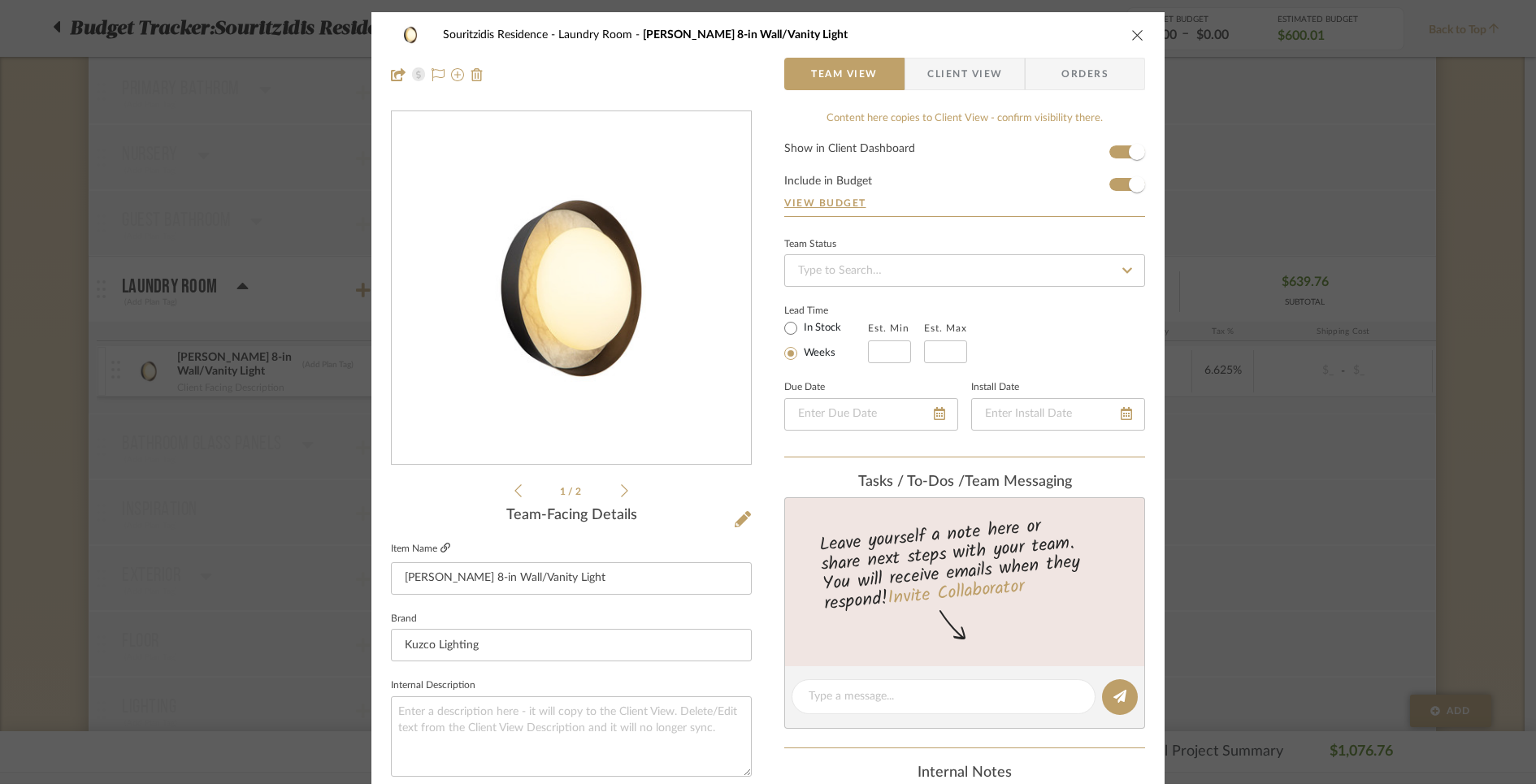 click 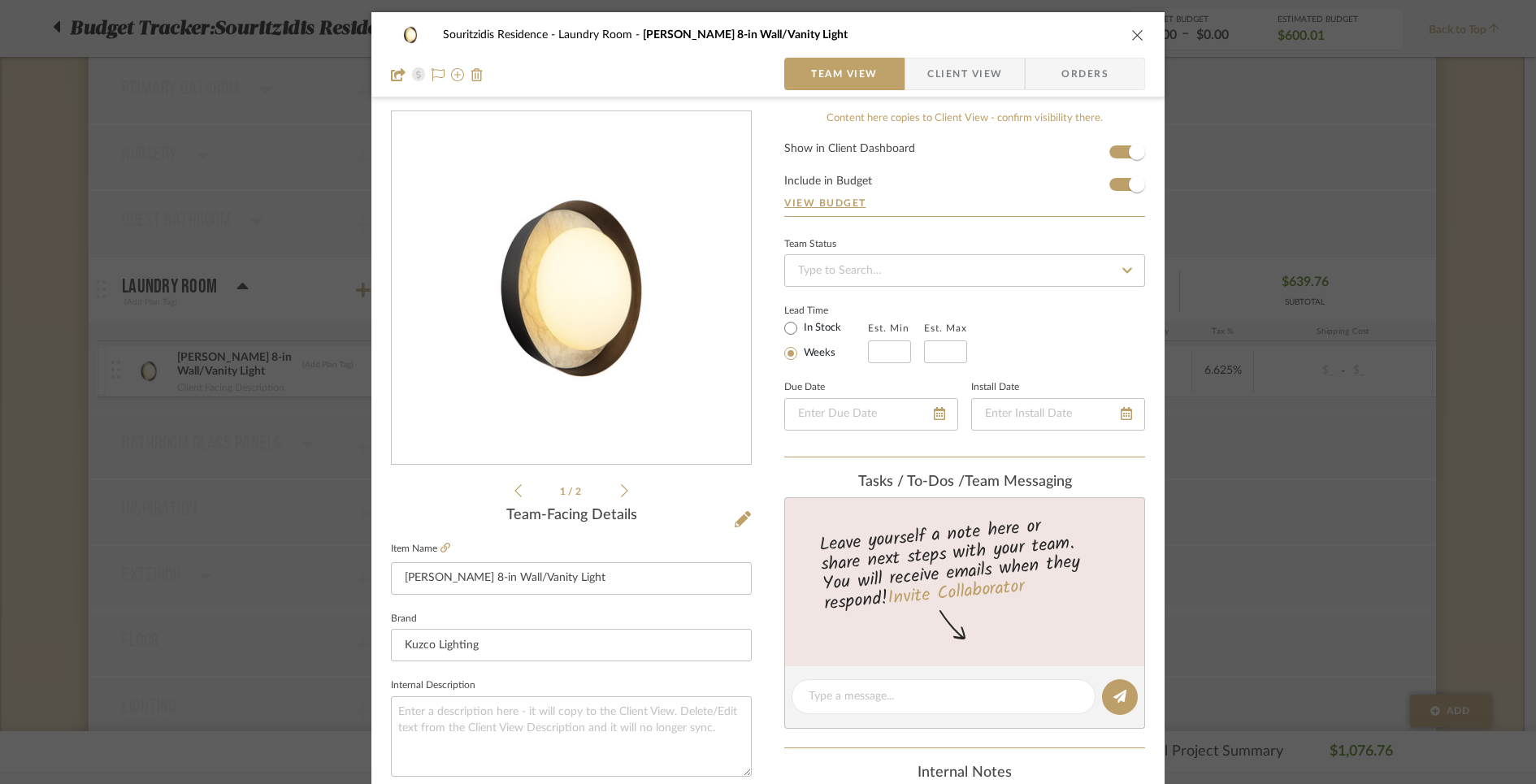 scroll, scrollTop: 646, scrollLeft: 0, axis: vertical 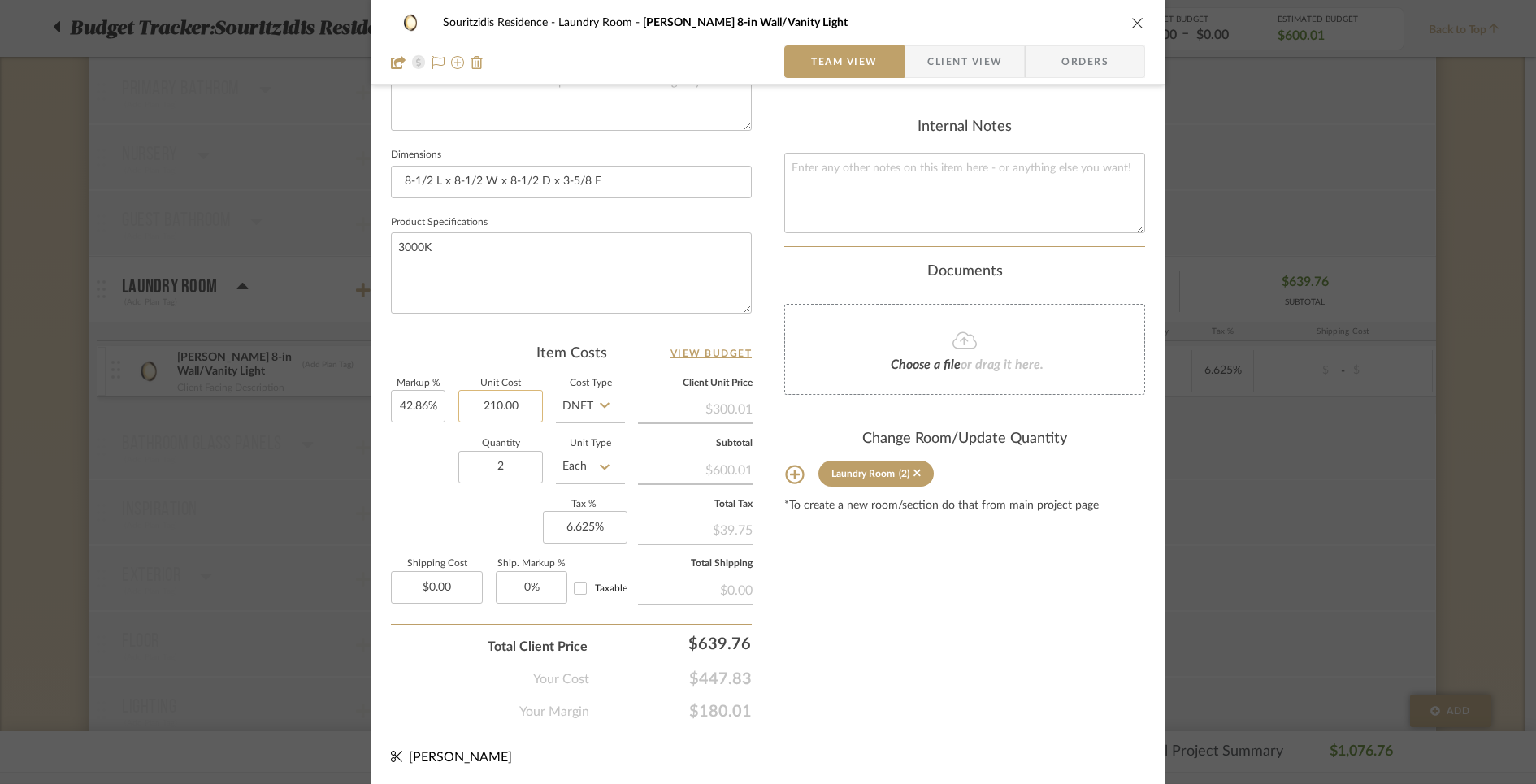 click on "210.00" 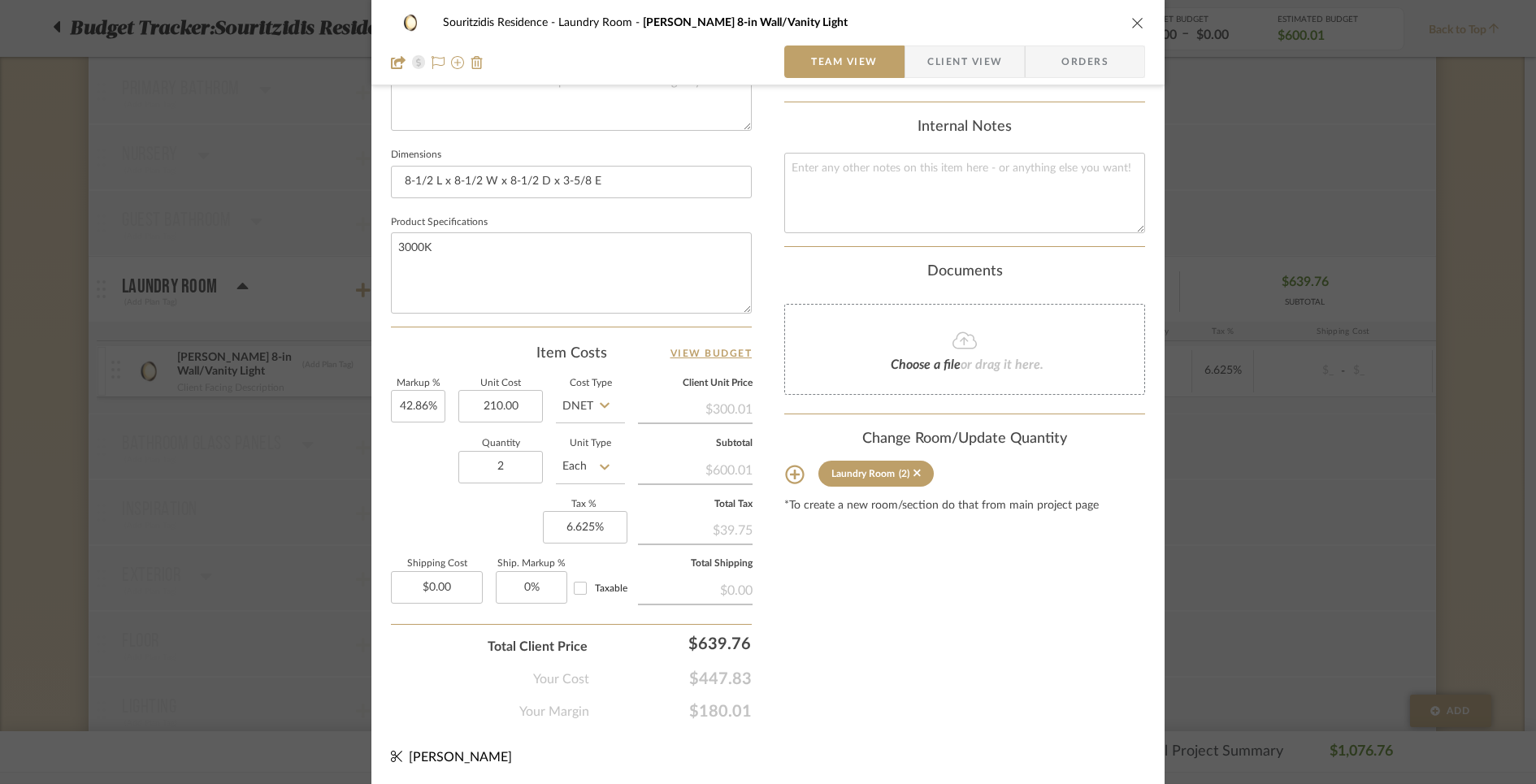 type on "$210.00" 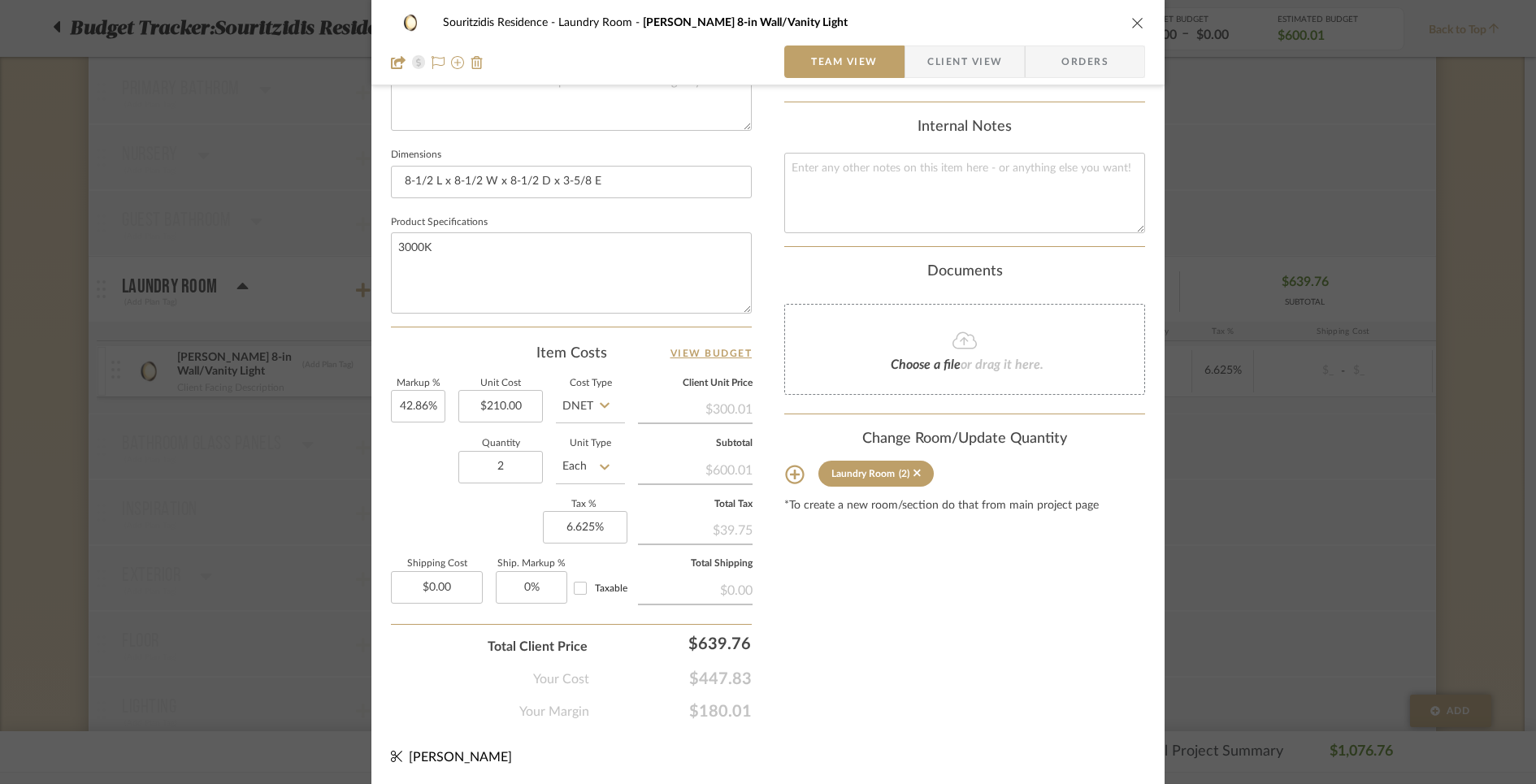 click on "Souritzidis Residence Laundry Room Alonso 8-in Wall/Vanity Light Team View Client View Orders 1 / 2  Team-Facing Details   Item Name  Alonso 8-in Wall/Vanity Light  Brand  Kuzco Lighting  Internal Description   Dimensions  8-1/2 L x 8-1/2 W x 8-1/2 D x 3-5/8 E  Product Specifications  3000K  Item Costs   View Budget   Markup %  42.86%  Unit Cost  $210.00  Cost Type  DNET  Client Unit Price   $300.01   Quantity  2  Unit Type  Each  Subtotal   $600.01   Tax %  6.625%  Total Tax   $39.75   Shipping Cost  $0.00  Ship. Markup %  0% Taxable  Total Shipping   $0.00  Total Client Price  $639.76  Your Cost  $447.83  Your Margin  $180.01  Content here copies to Client View - confirm visibility there.  Show in Client Dashboard   Include in Budget   View Budget  Team Status  Lead Time  In Stock Weeks  Est. Min   Est. Max   Due Date   Install Date  Tasks / To-Dos /  team Messaging  Leave yourself a note here or share next steps with your team. You will receive emails when they
respond!  Invite Collaborator (2)" at bounding box center (768, 392) 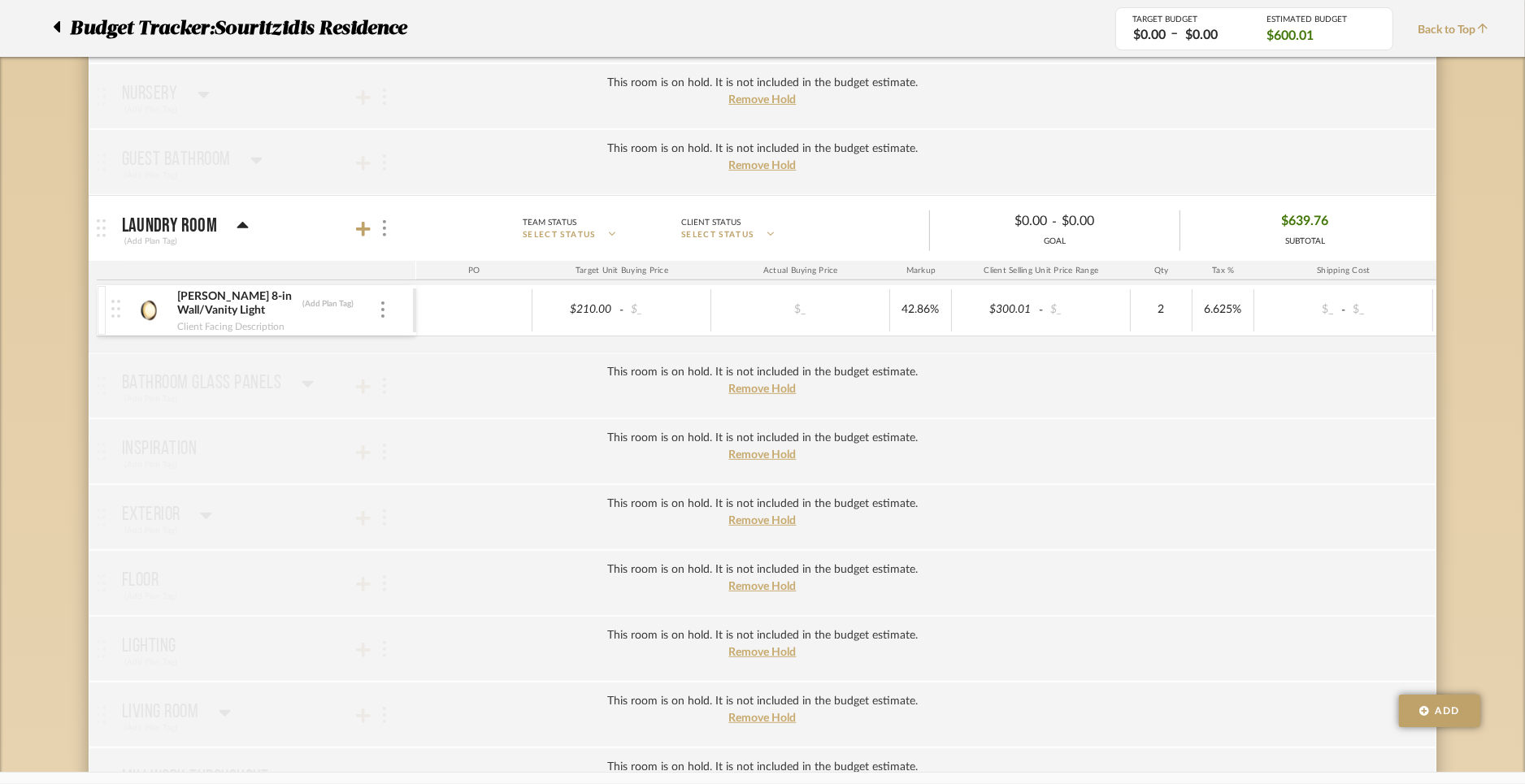 scroll, scrollTop: 0, scrollLeft: 0, axis: both 